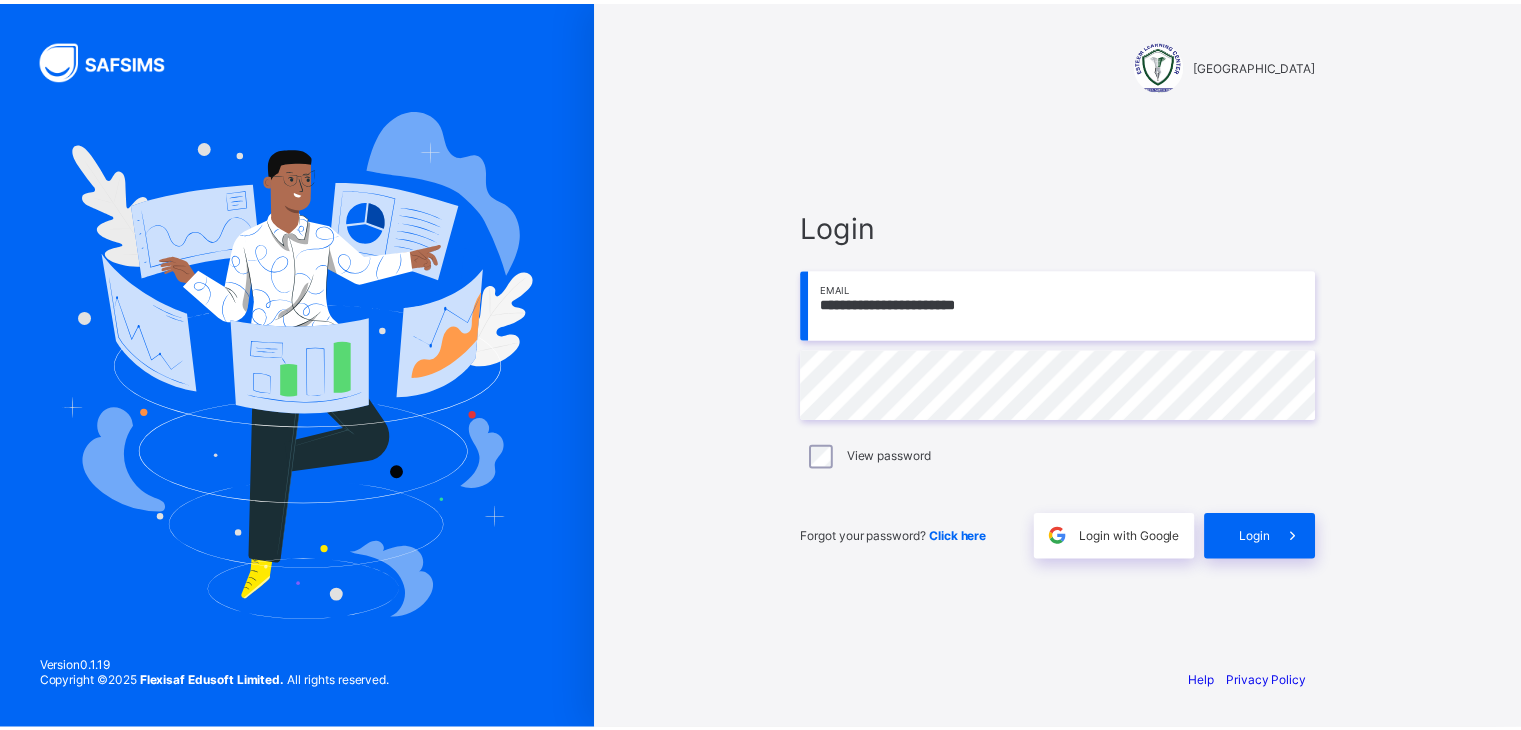 scroll, scrollTop: 0, scrollLeft: 0, axis: both 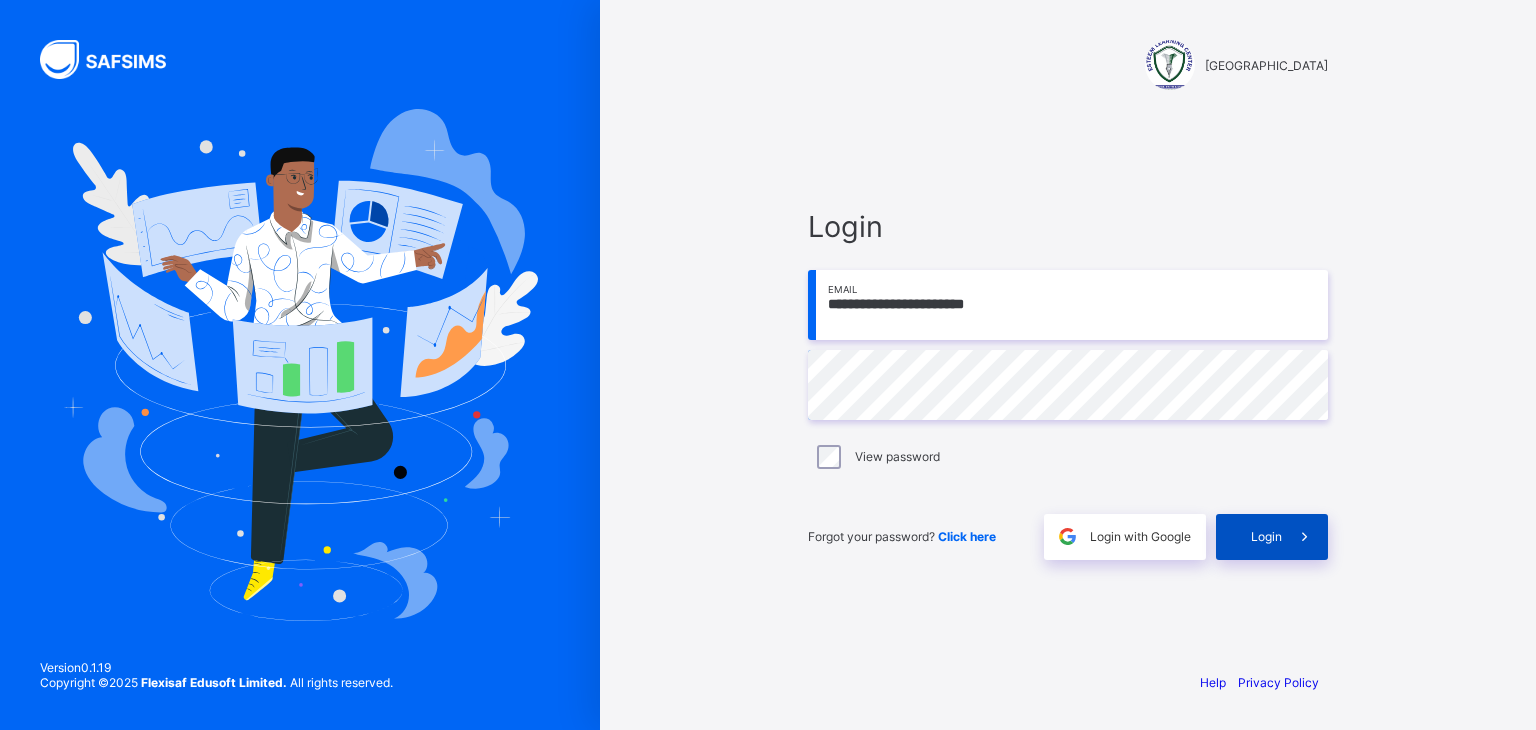 click at bounding box center [1304, 536] 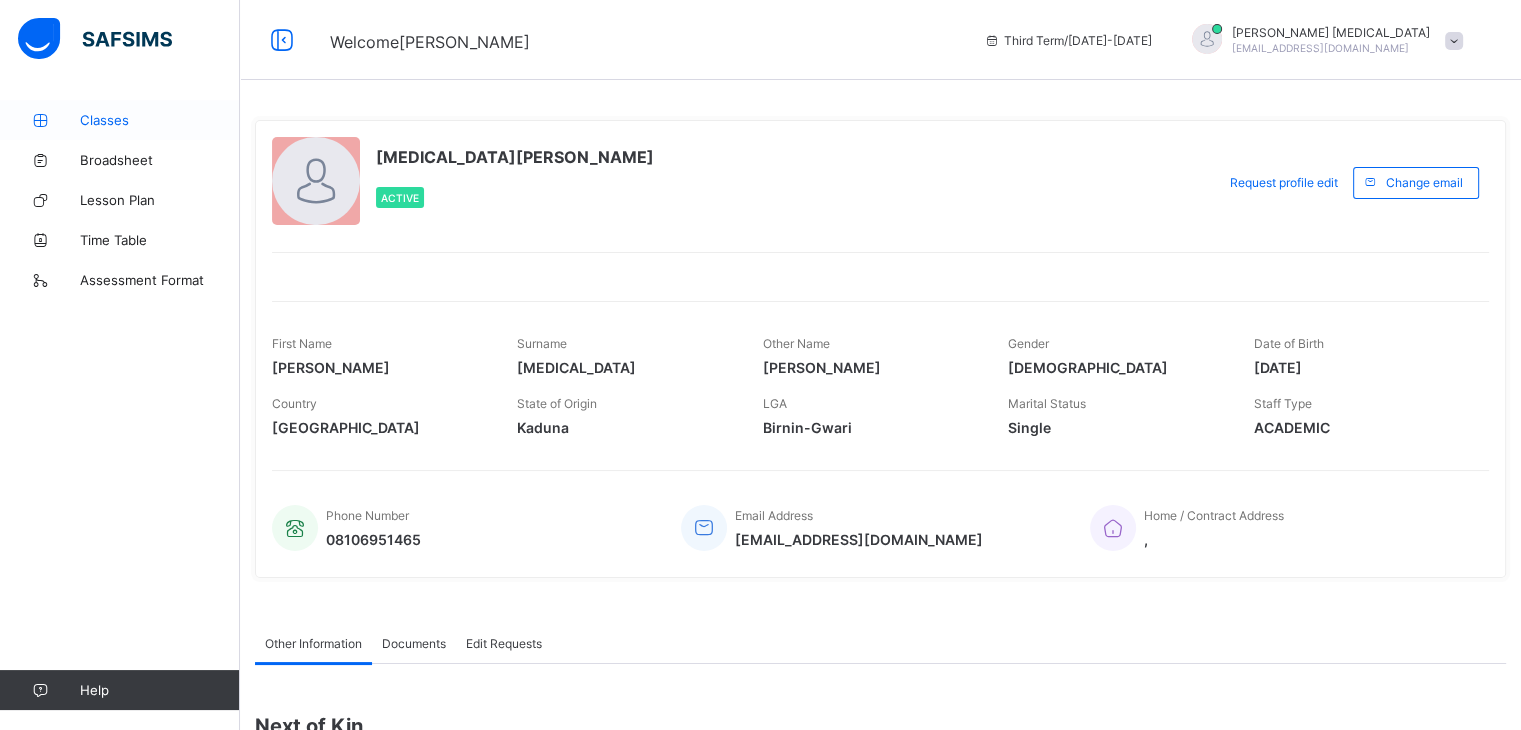 click on "Classes" at bounding box center [160, 120] 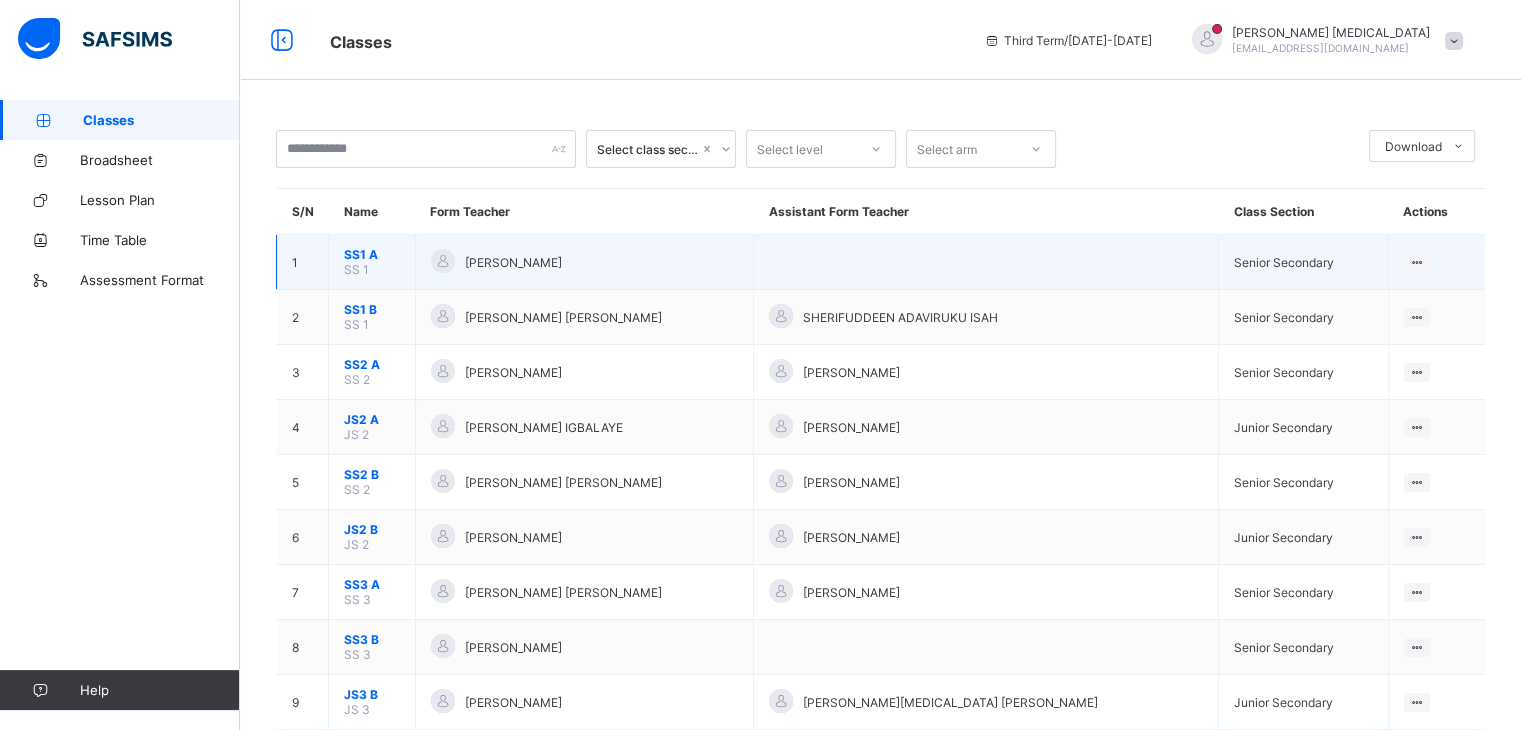 click on "SS1   A" at bounding box center [372, 254] 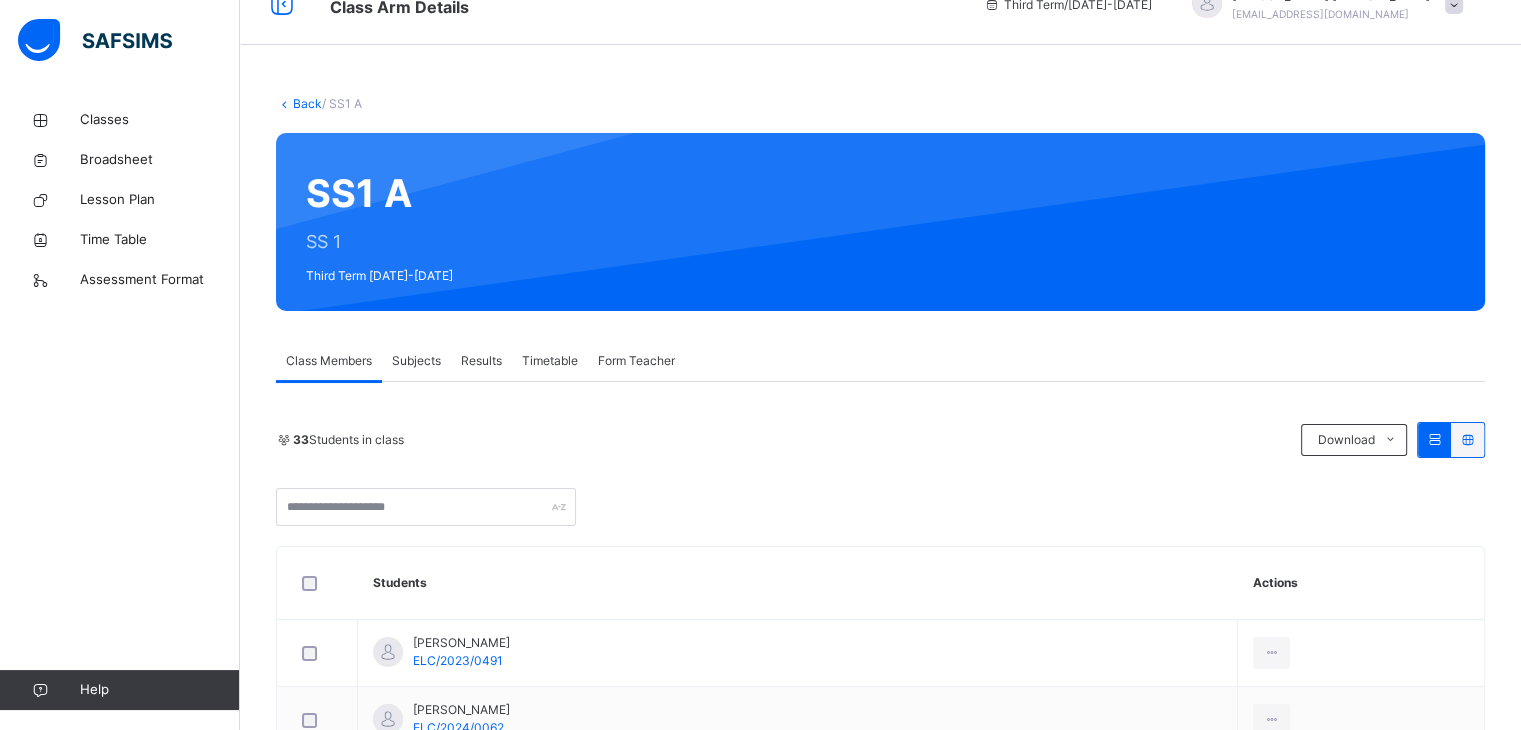 scroll, scrollTop: 32, scrollLeft: 0, axis: vertical 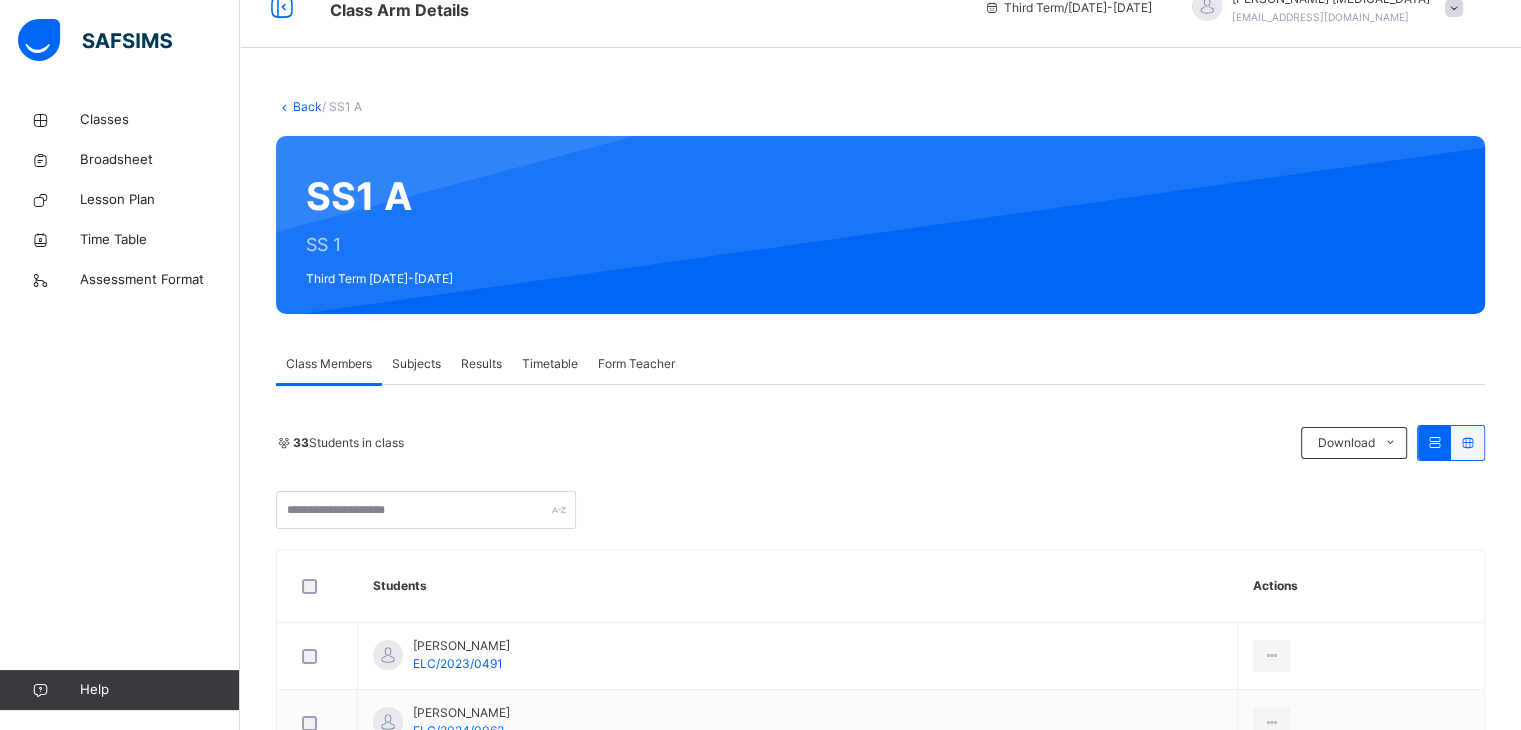 click on "Subjects" at bounding box center (416, 364) 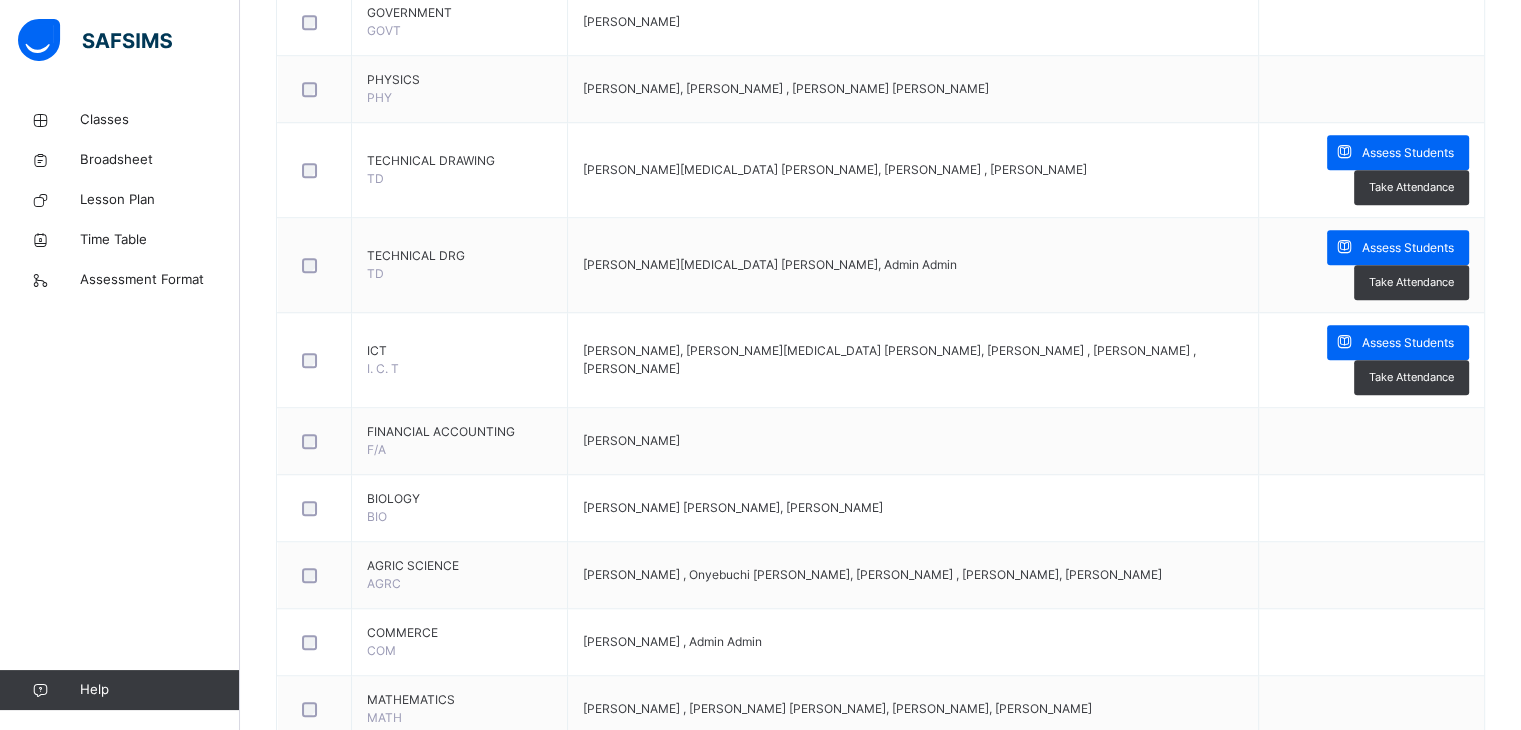 scroll, scrollTop: 1416, scrollLeft: 0, axis: vertical 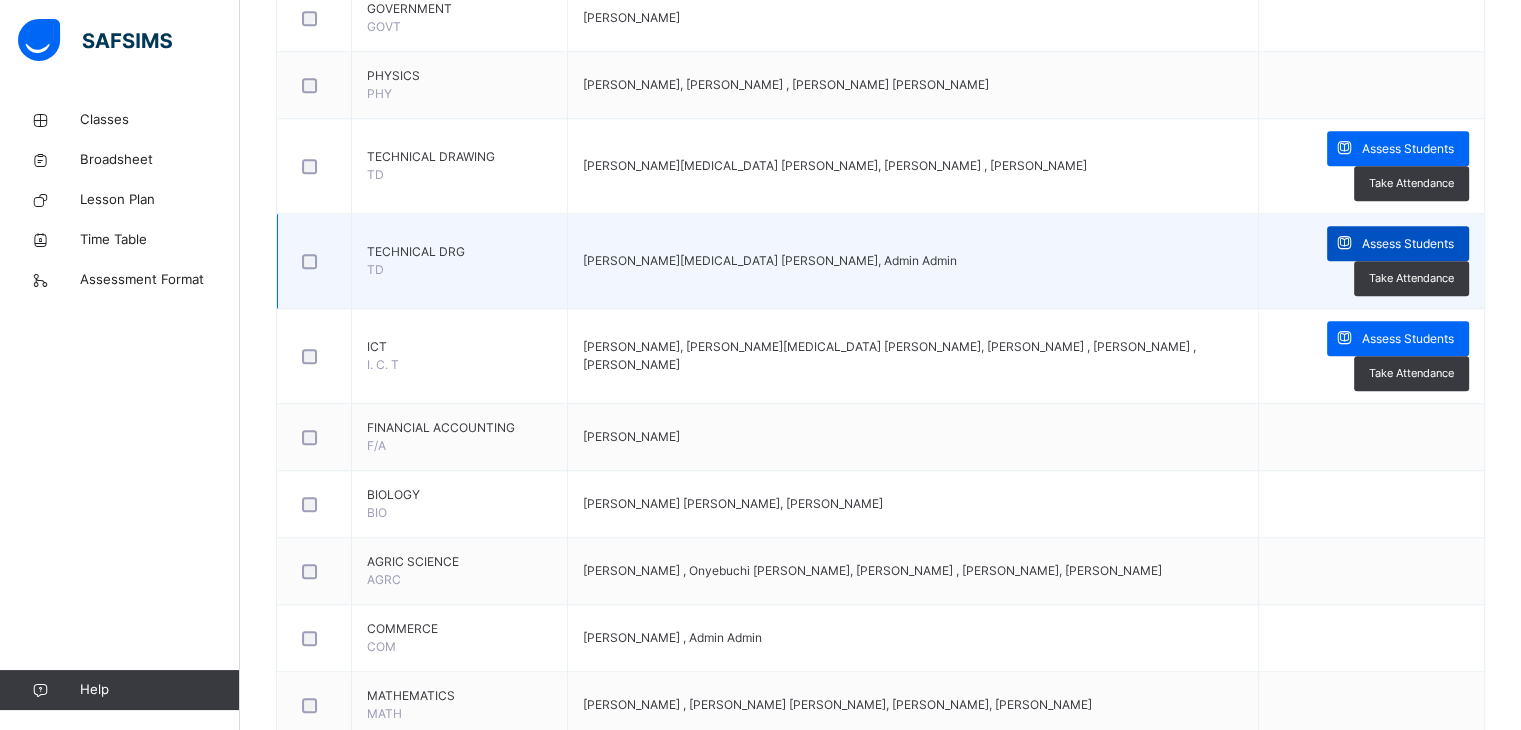 click on "Assess Students" at bounding box center [1408, 244] 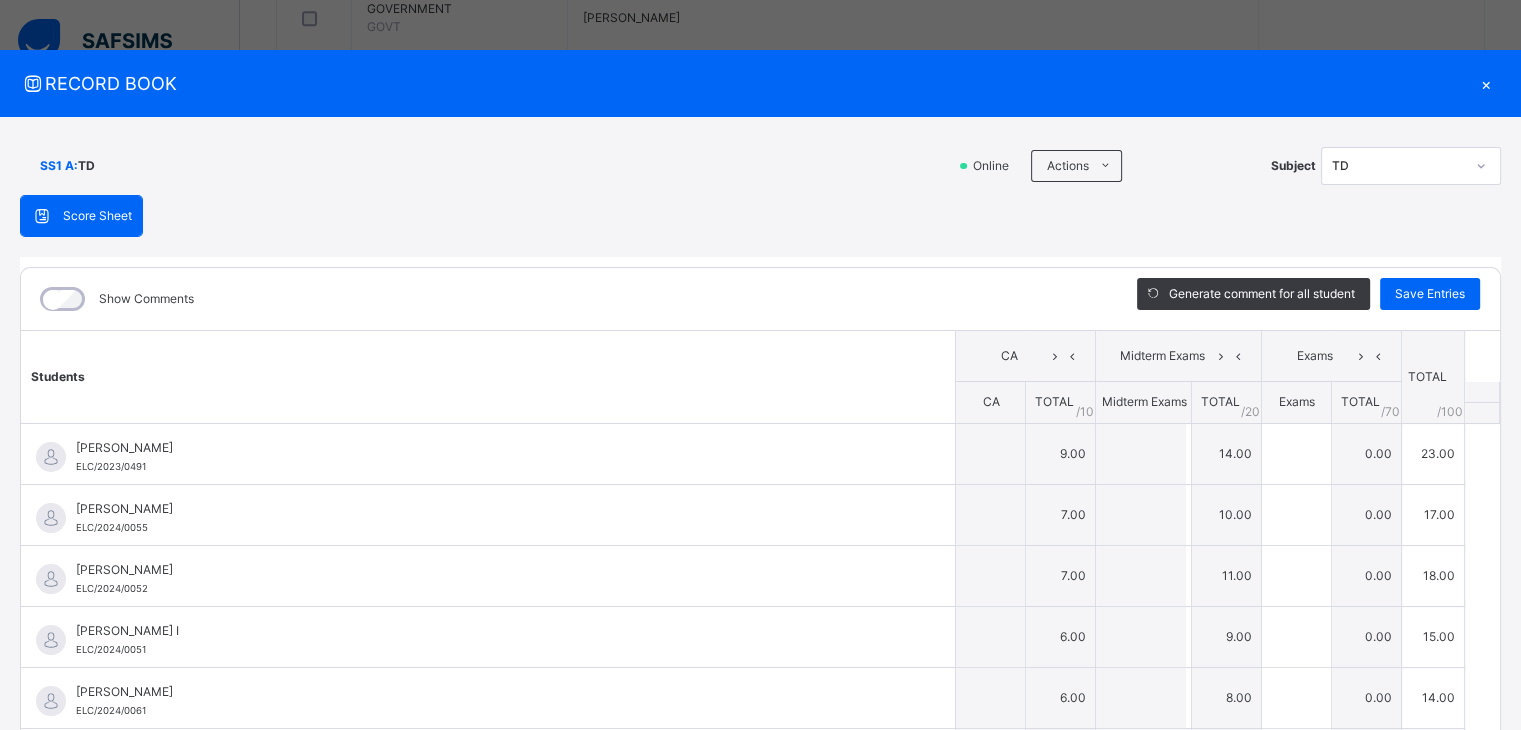 type on "*" 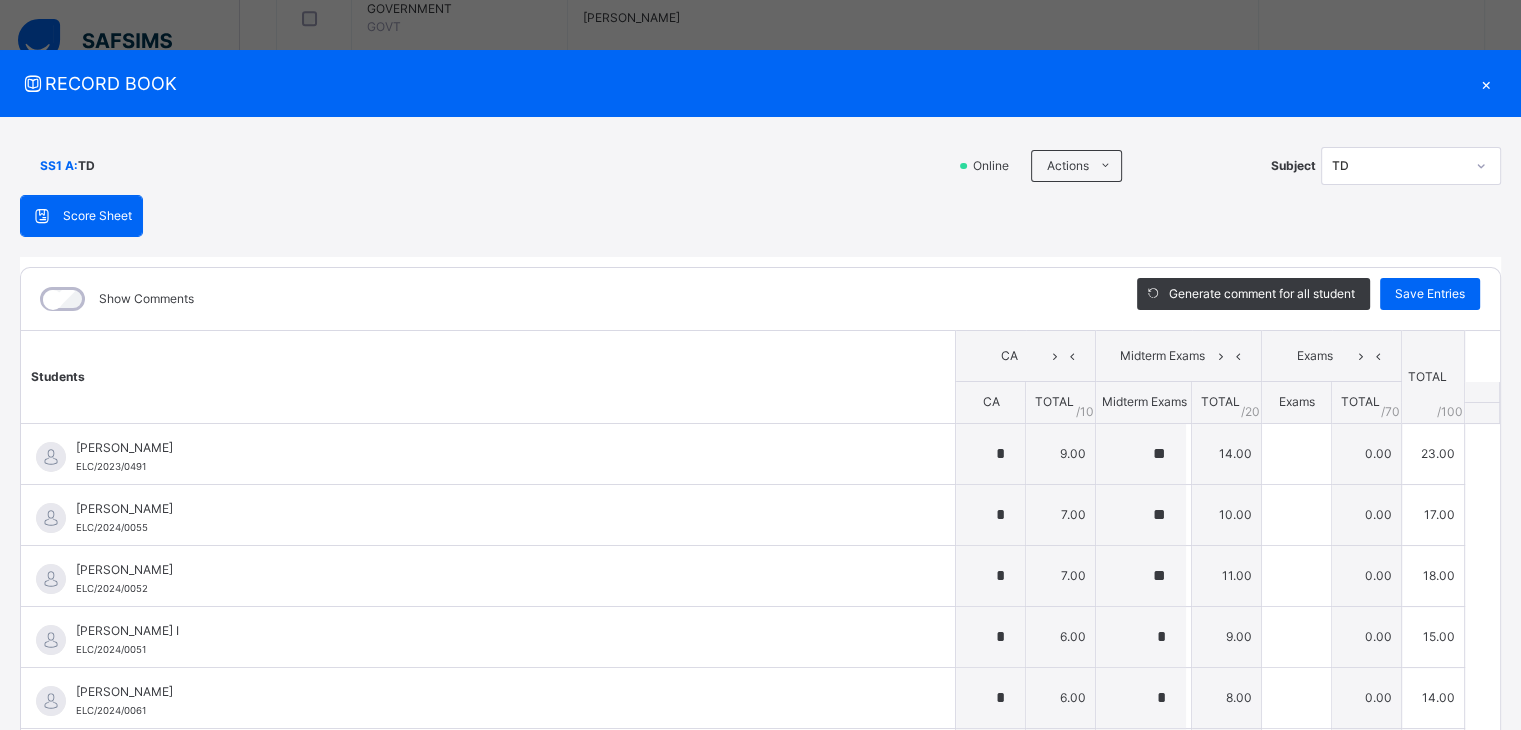 type on "**" 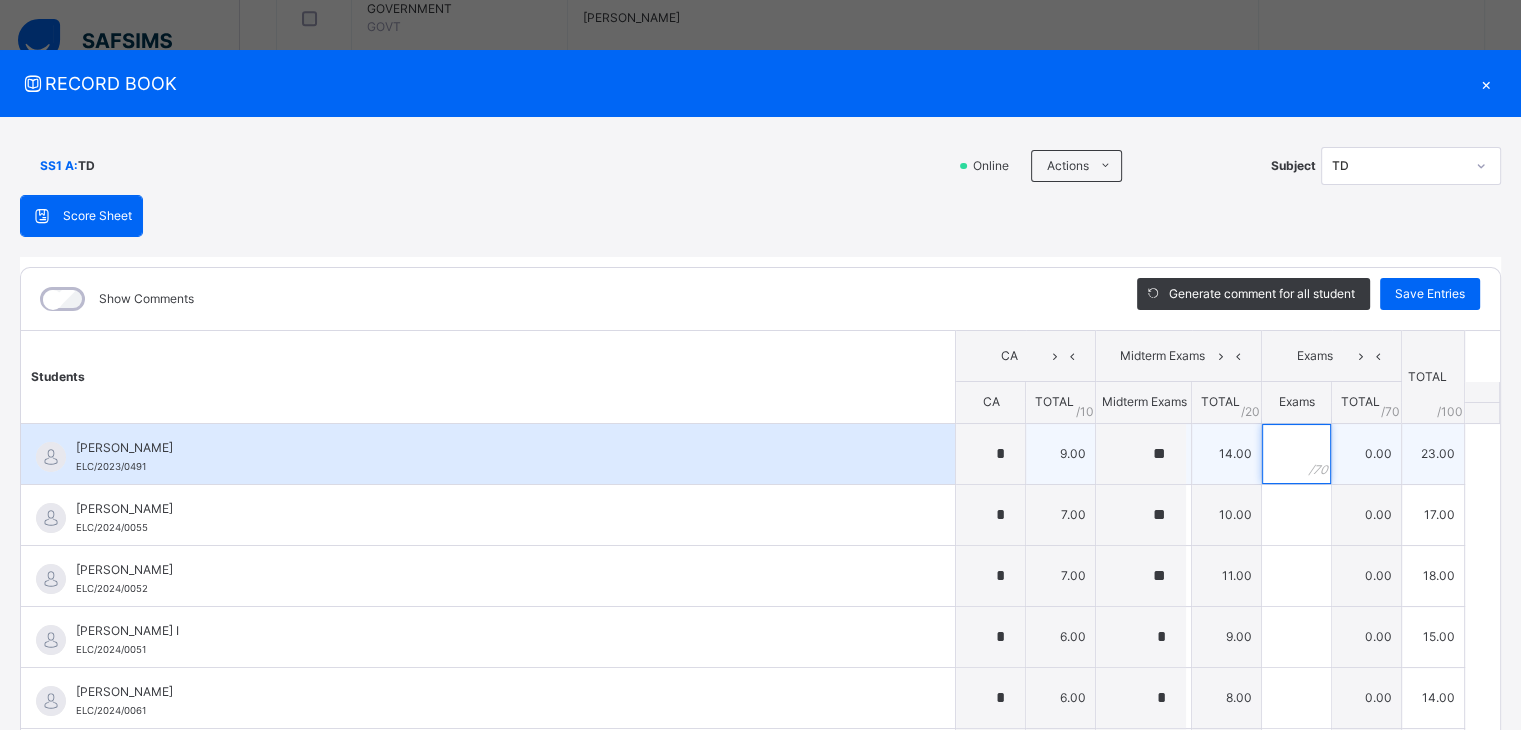click at bounding box center [1296, 454] 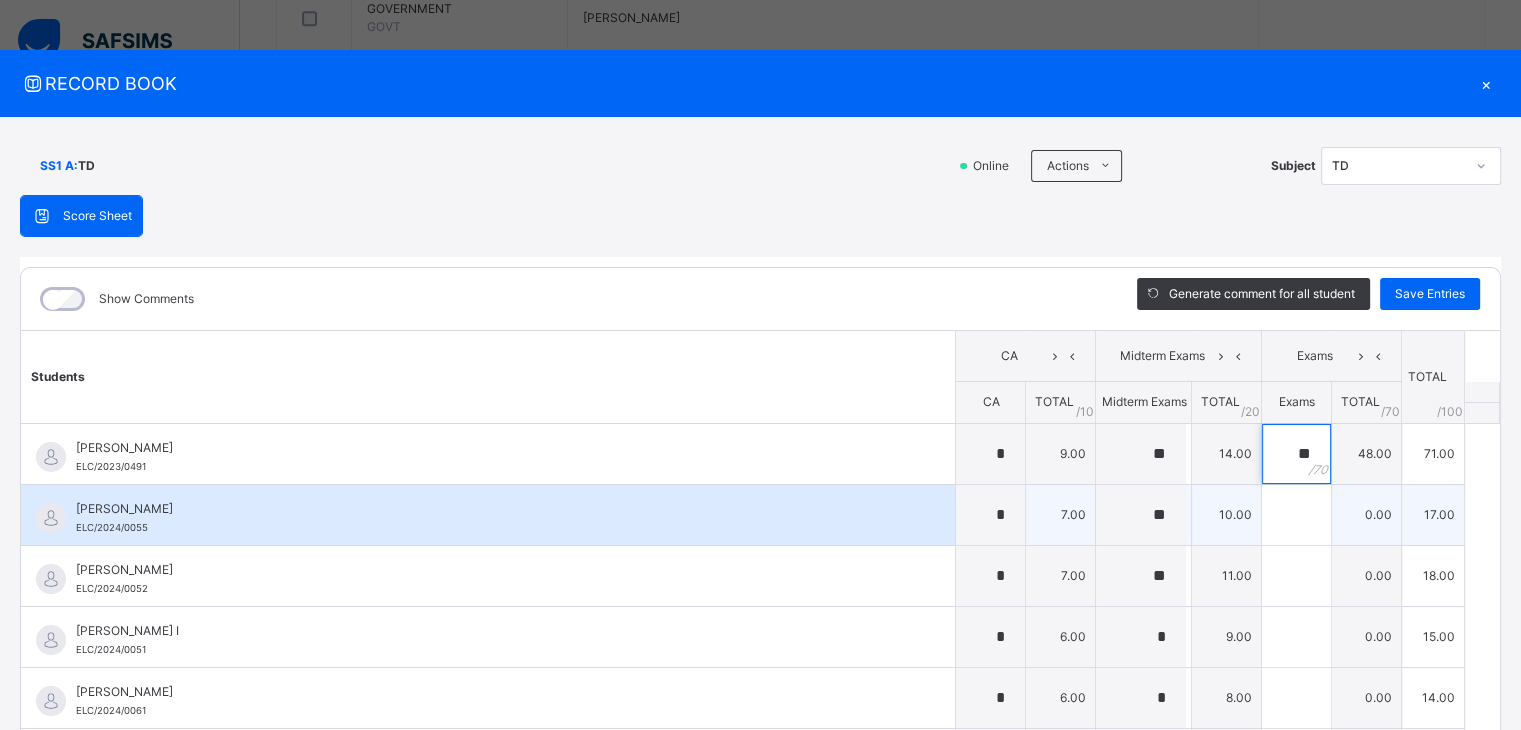 type on "**" 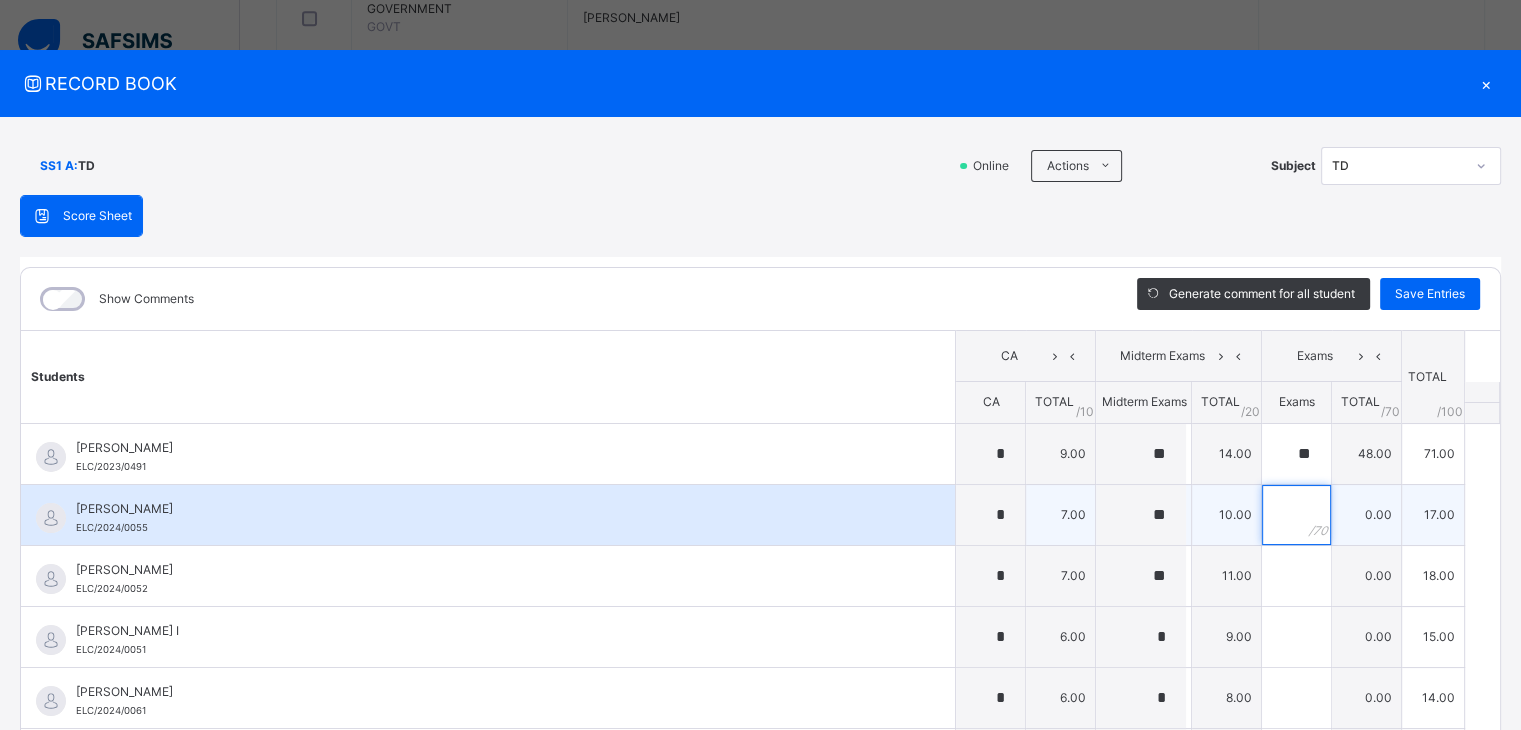 click at bounding box center [1296, 515] 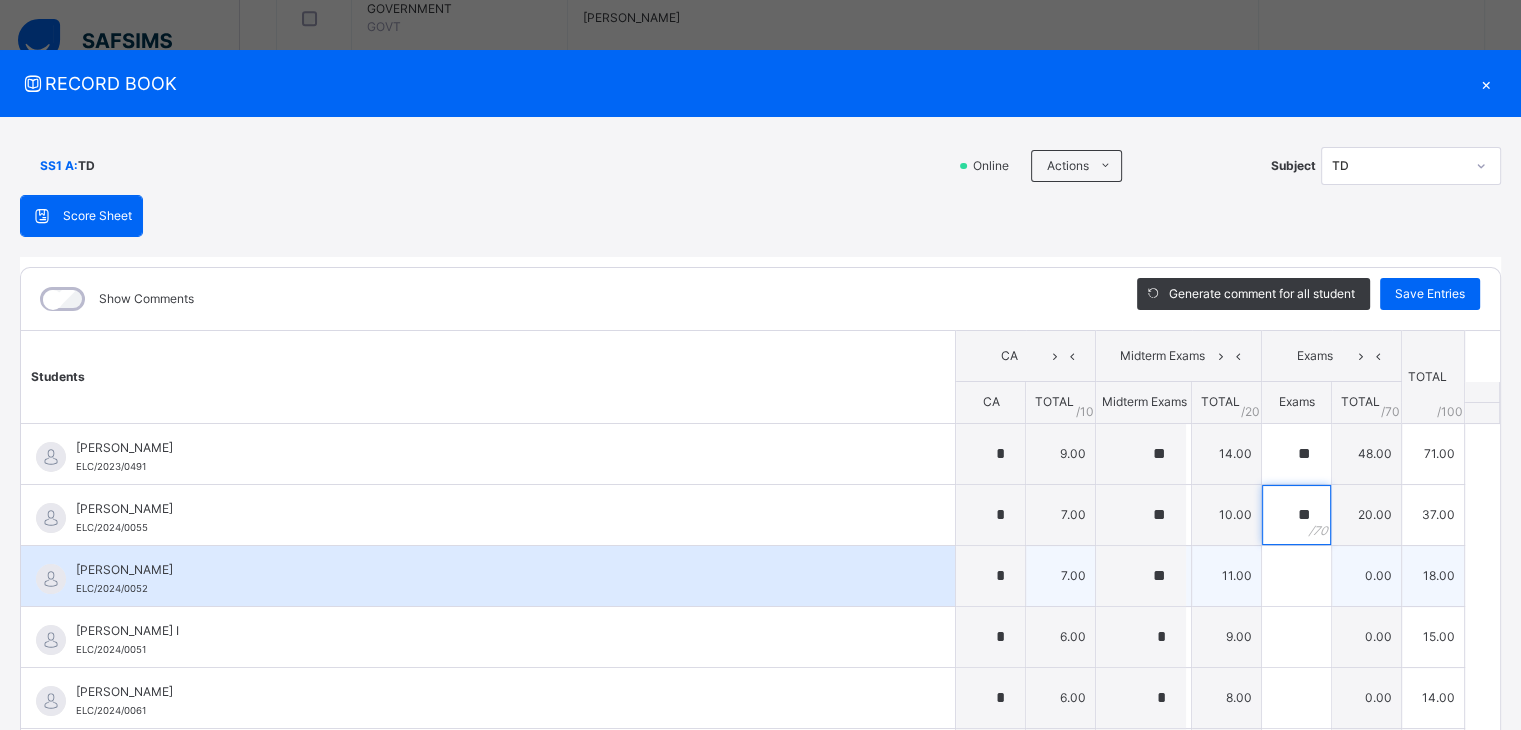 type on "**" 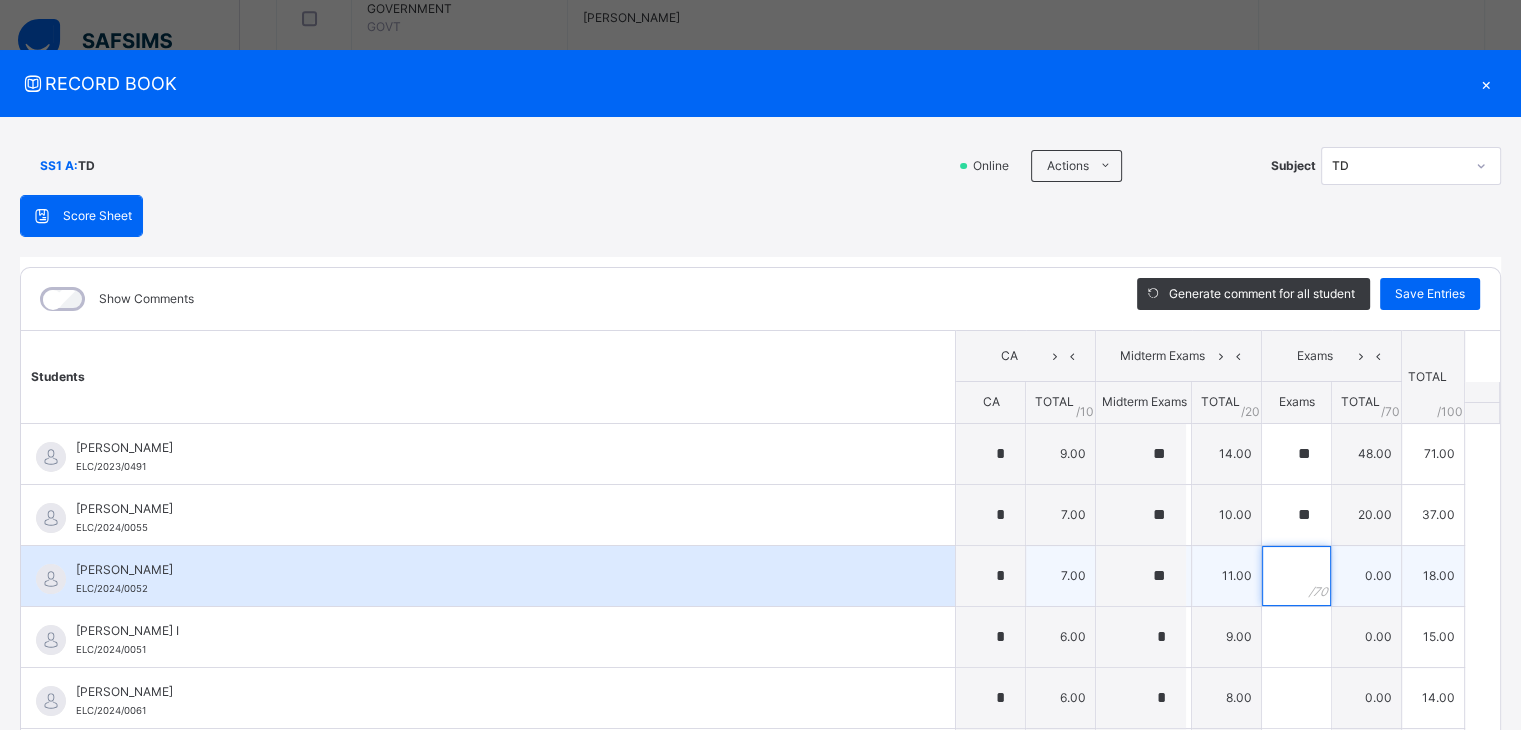 click at bounding box center [1296, 576] 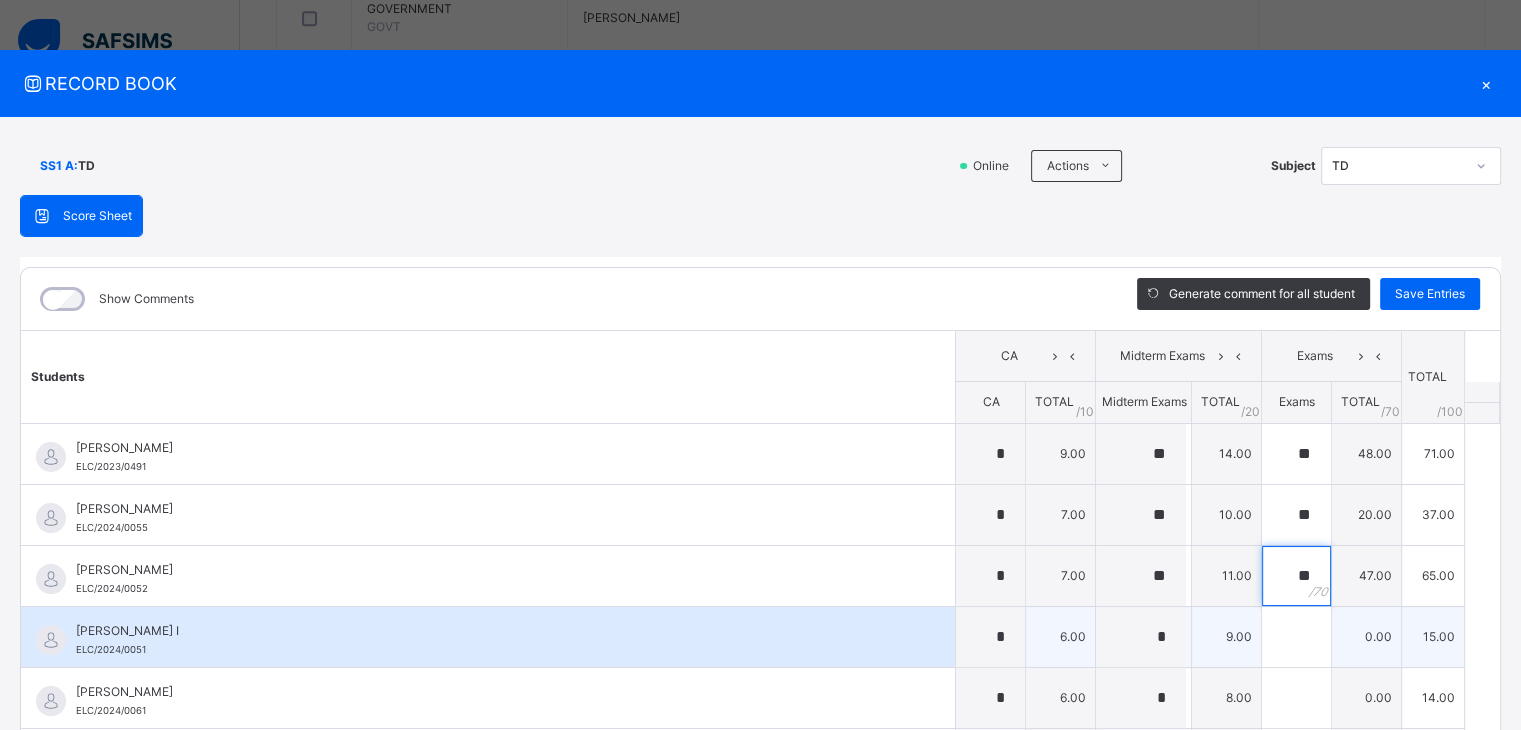 type on "**" 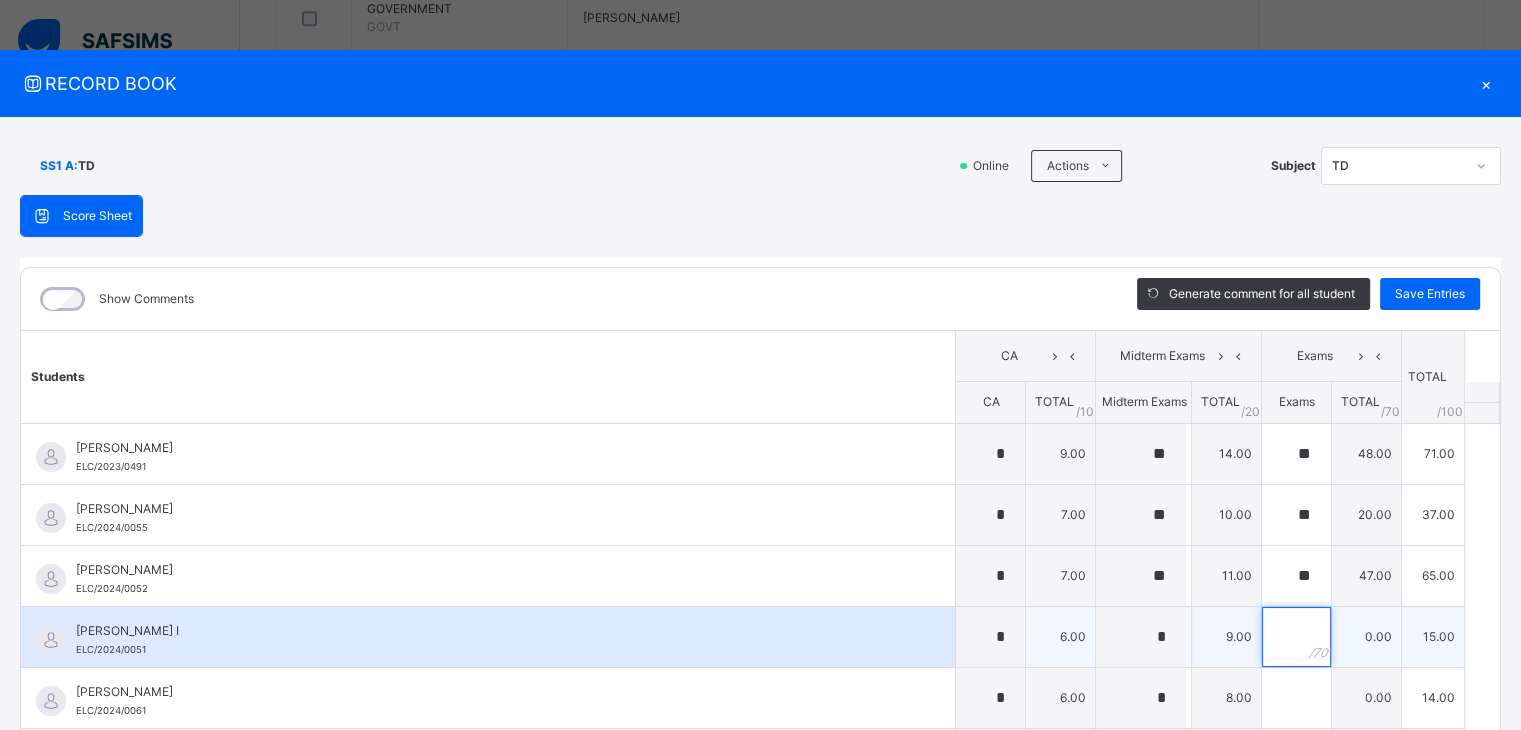 click at bounding box center [1296, 637] 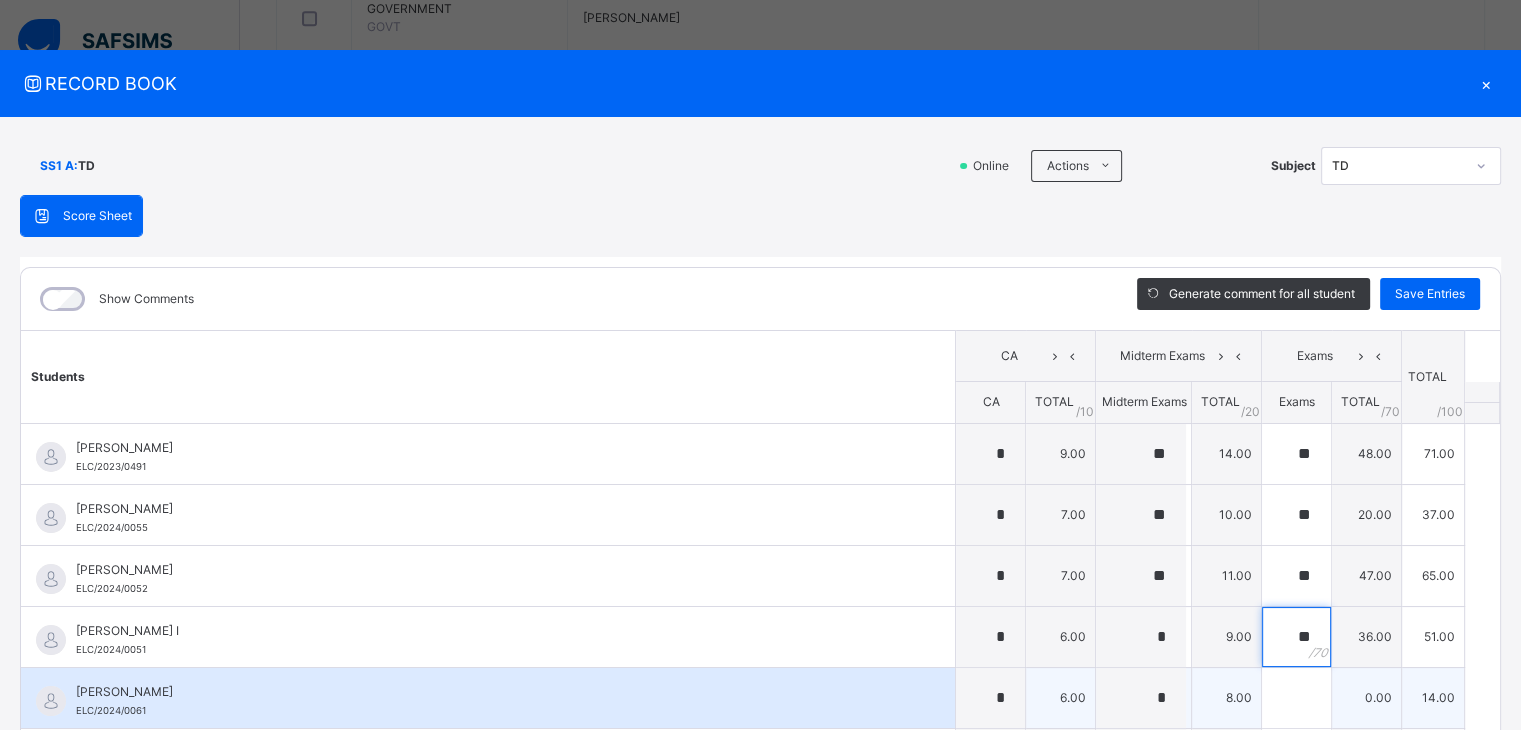 type on "**" 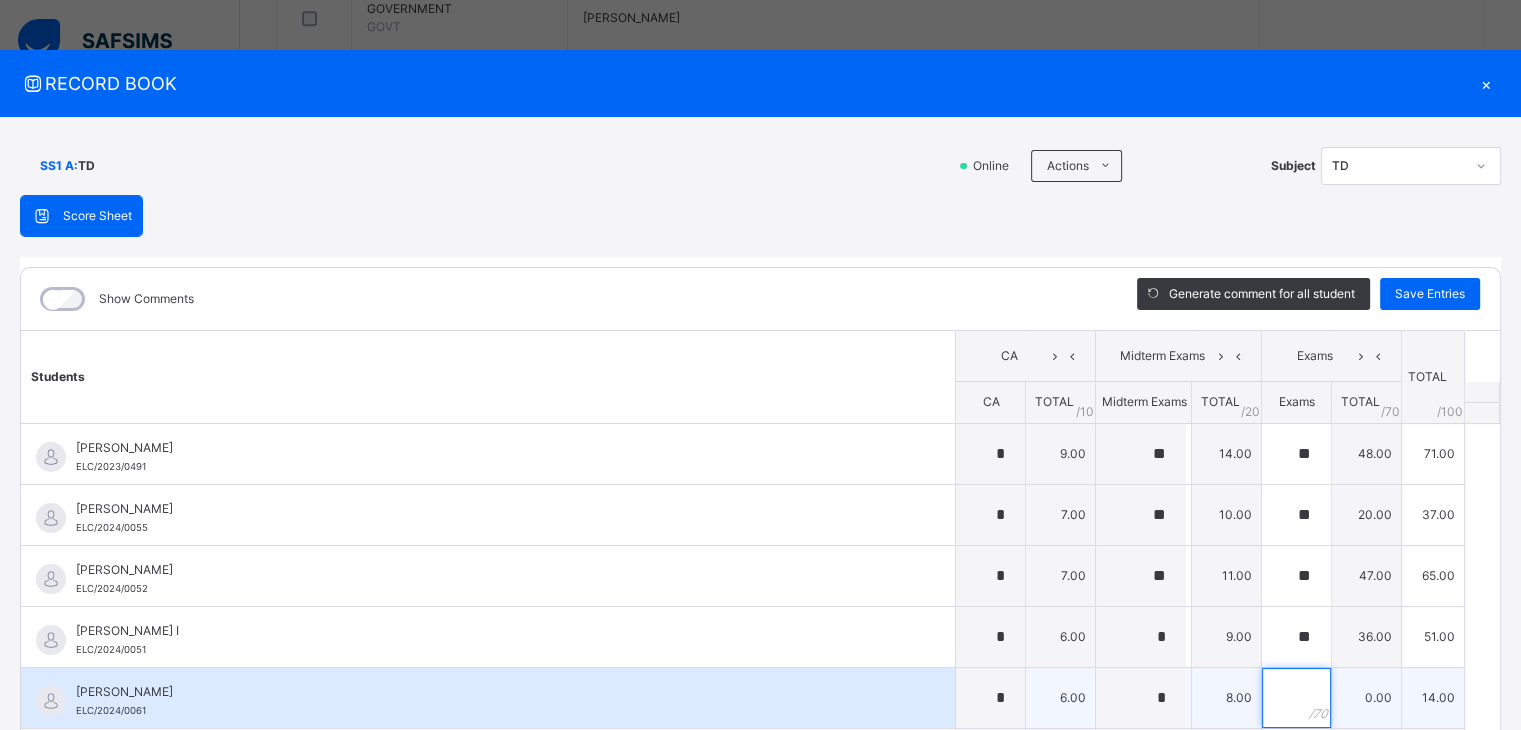 click at bounding box center [1296, 698] 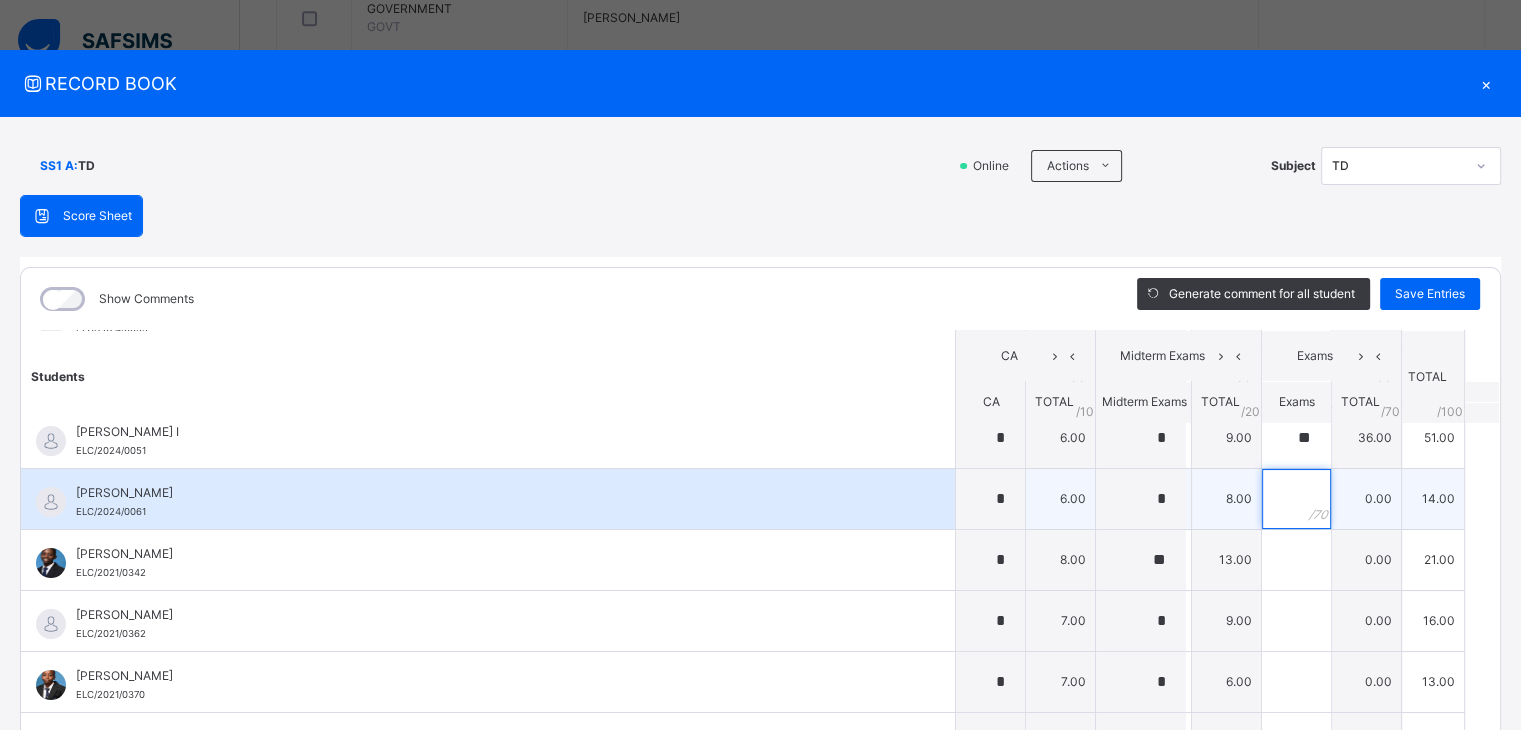 scroll, scrollTop: 202, scrollLeft: 0, axis: vertical 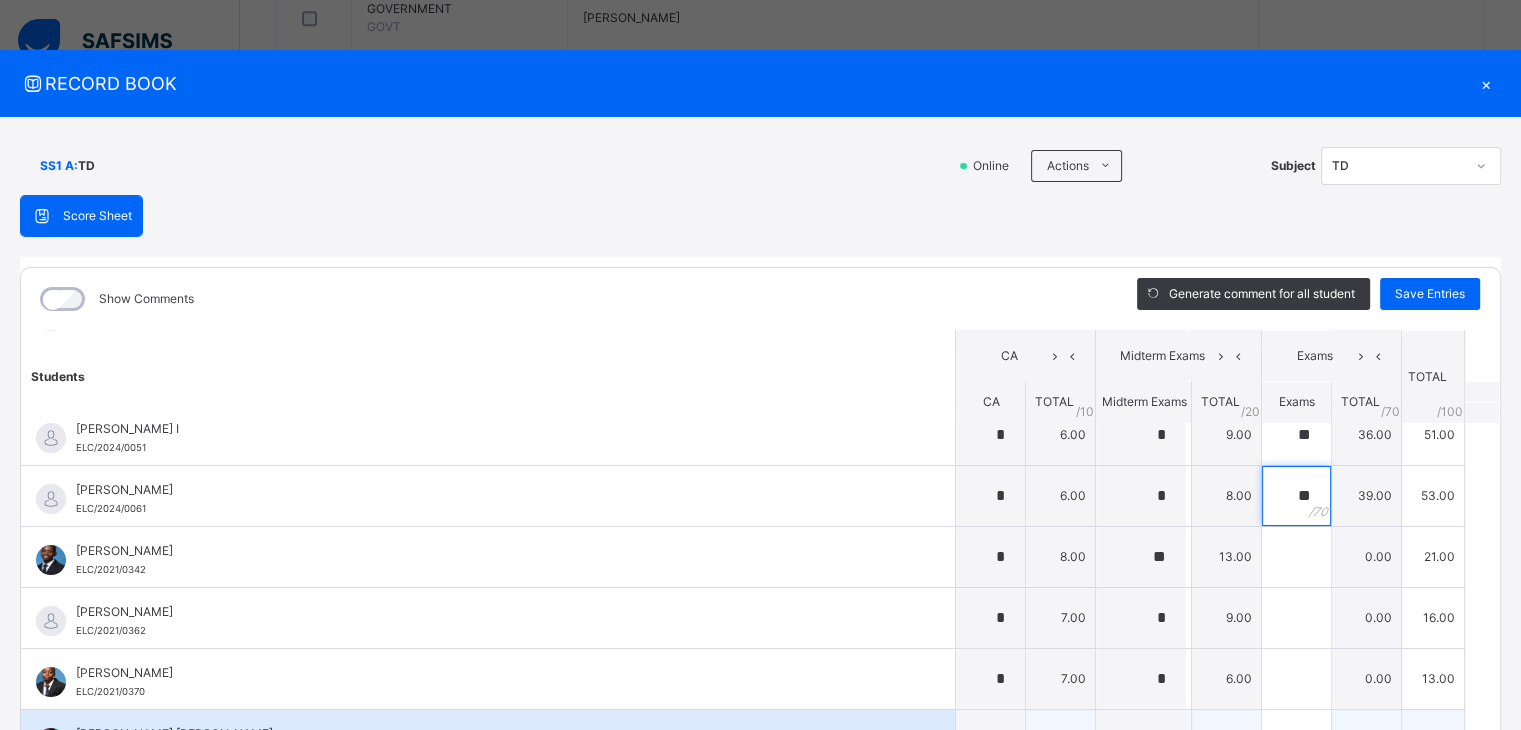 type on "**" 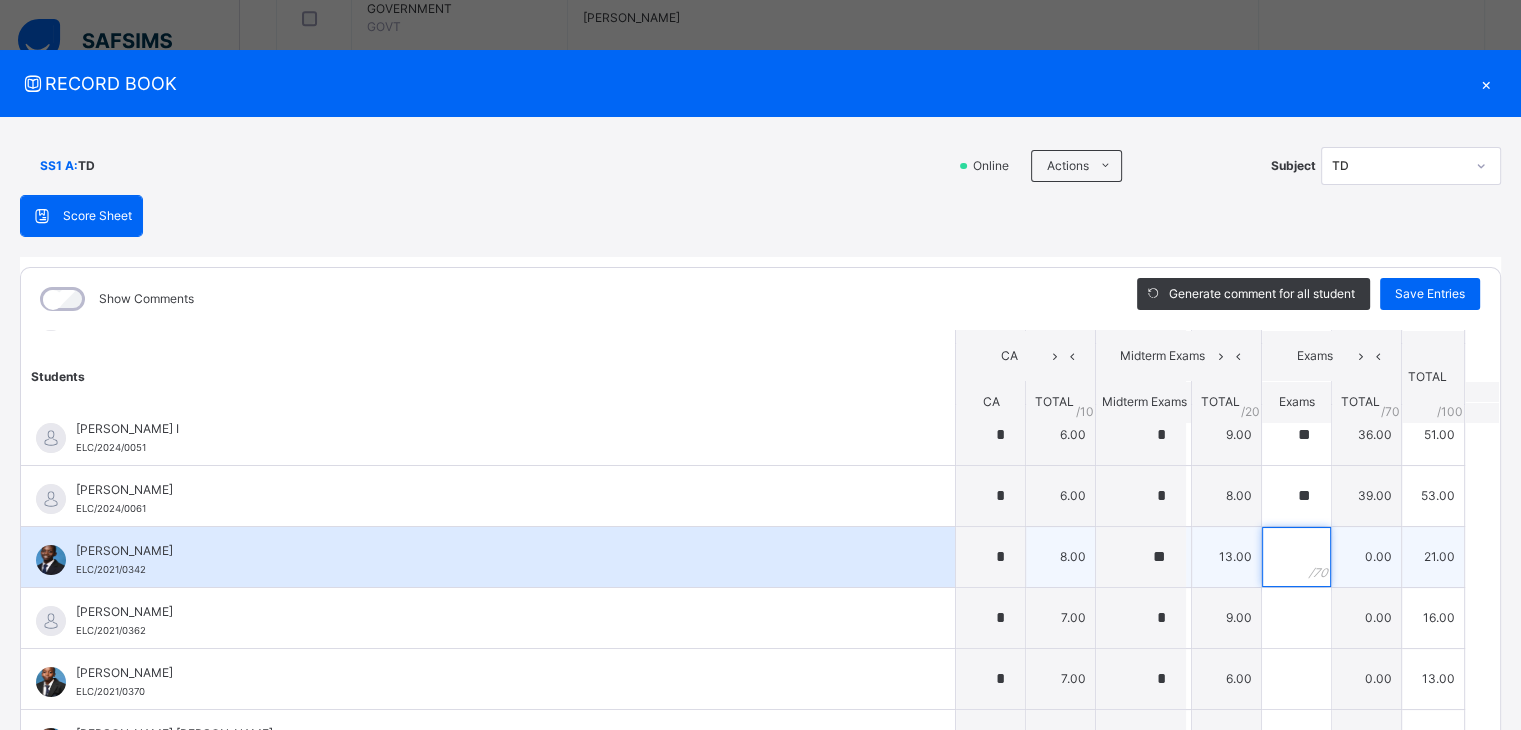 click at bounding box center (1296, 557) 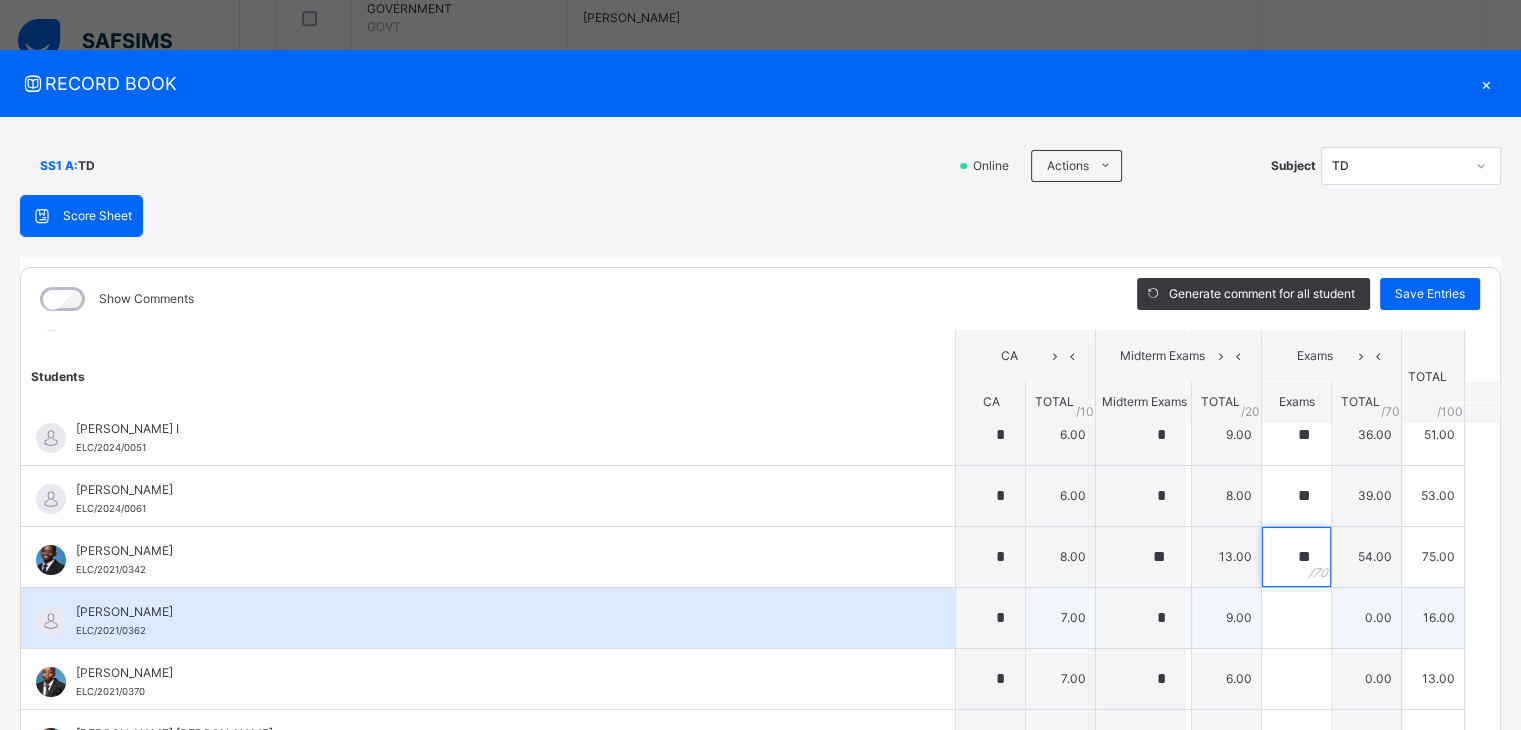 type on "**" 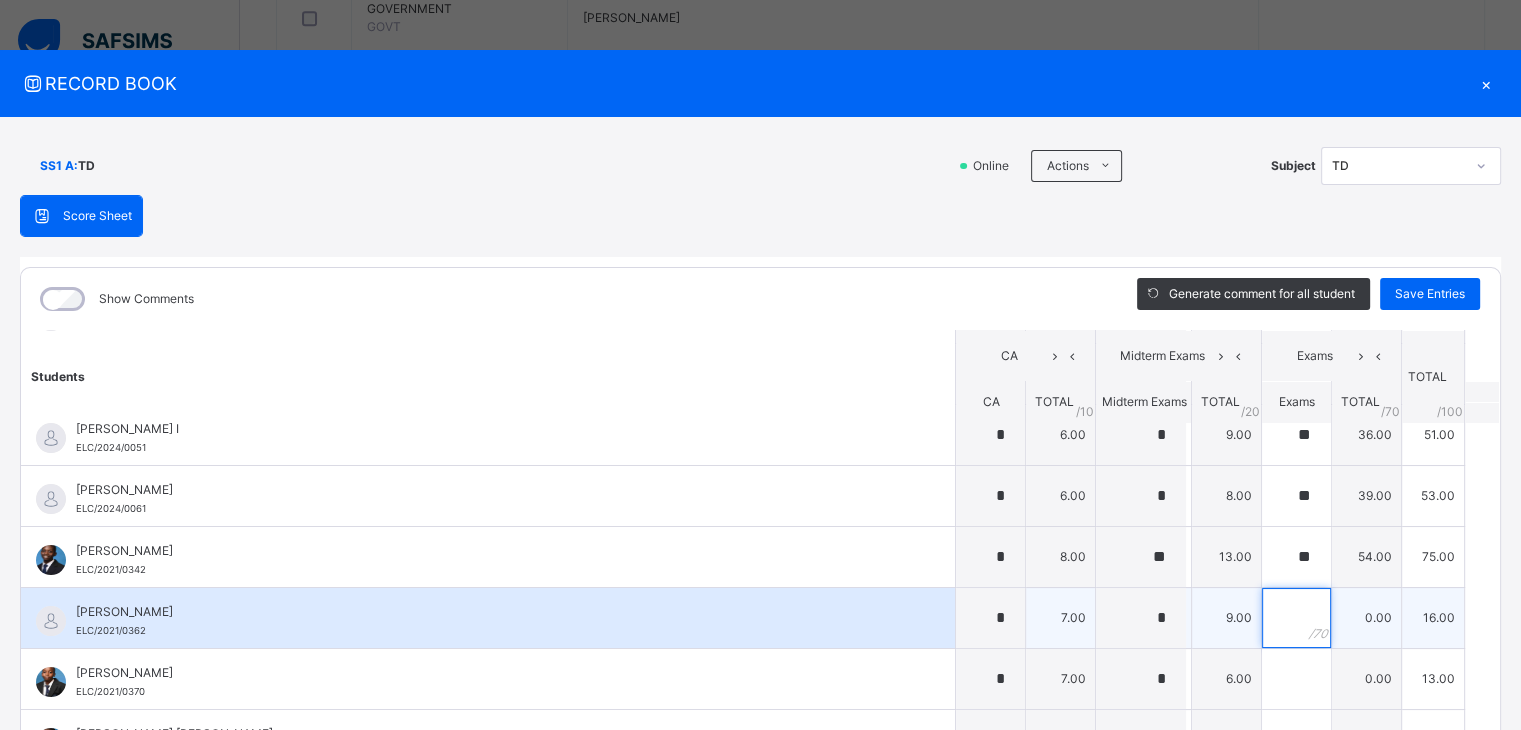 click at bounding box center [1296, 618] 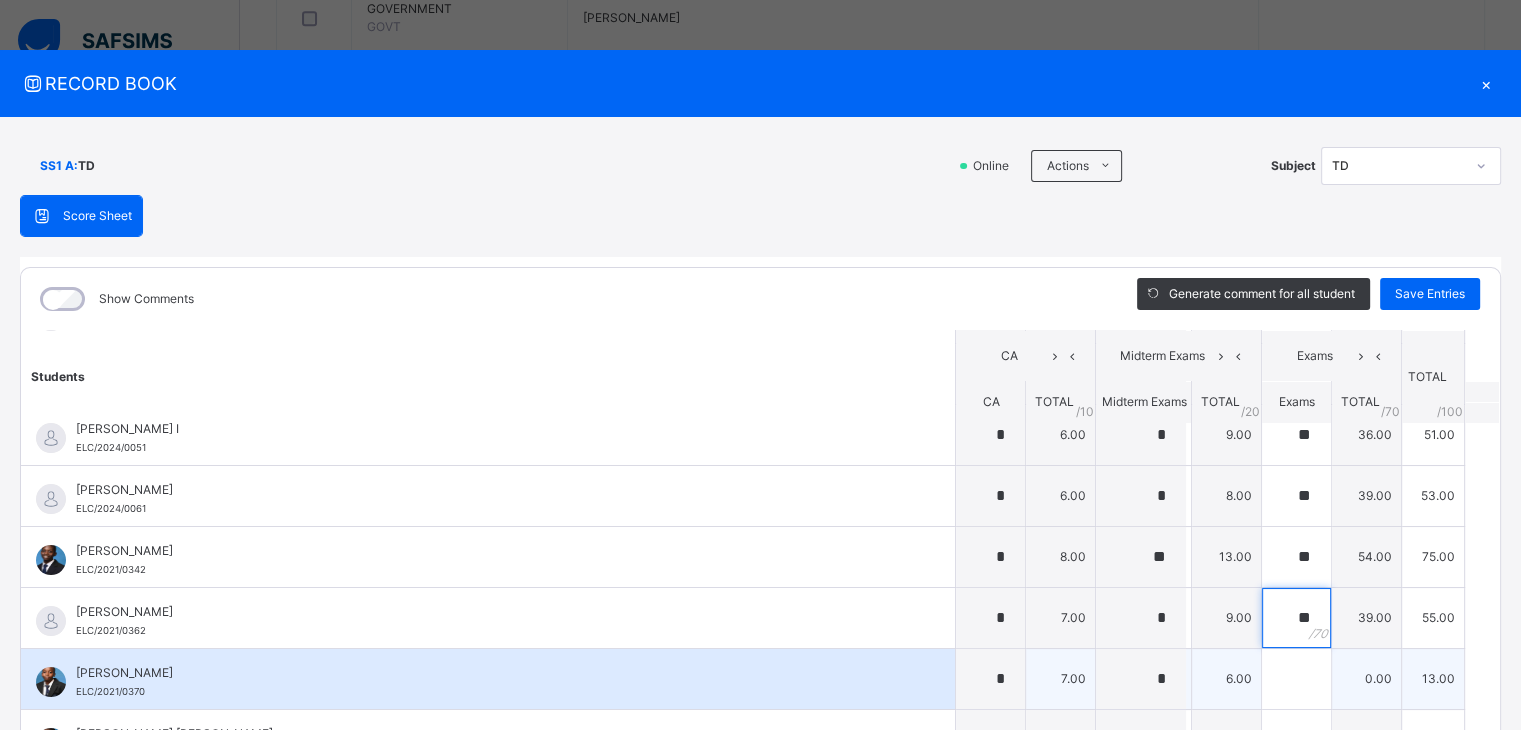 type on "**" 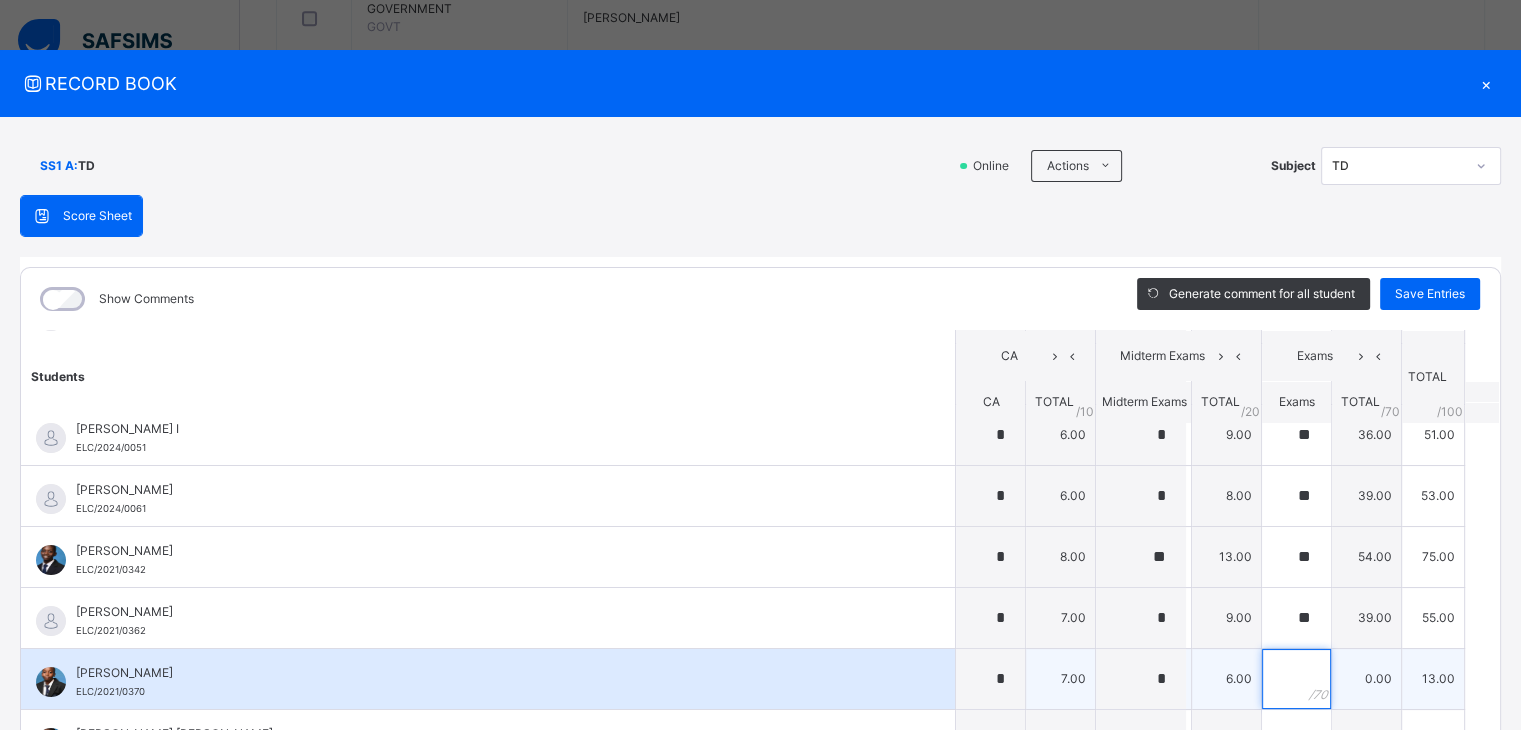 click at bounding box center (1296, 679) 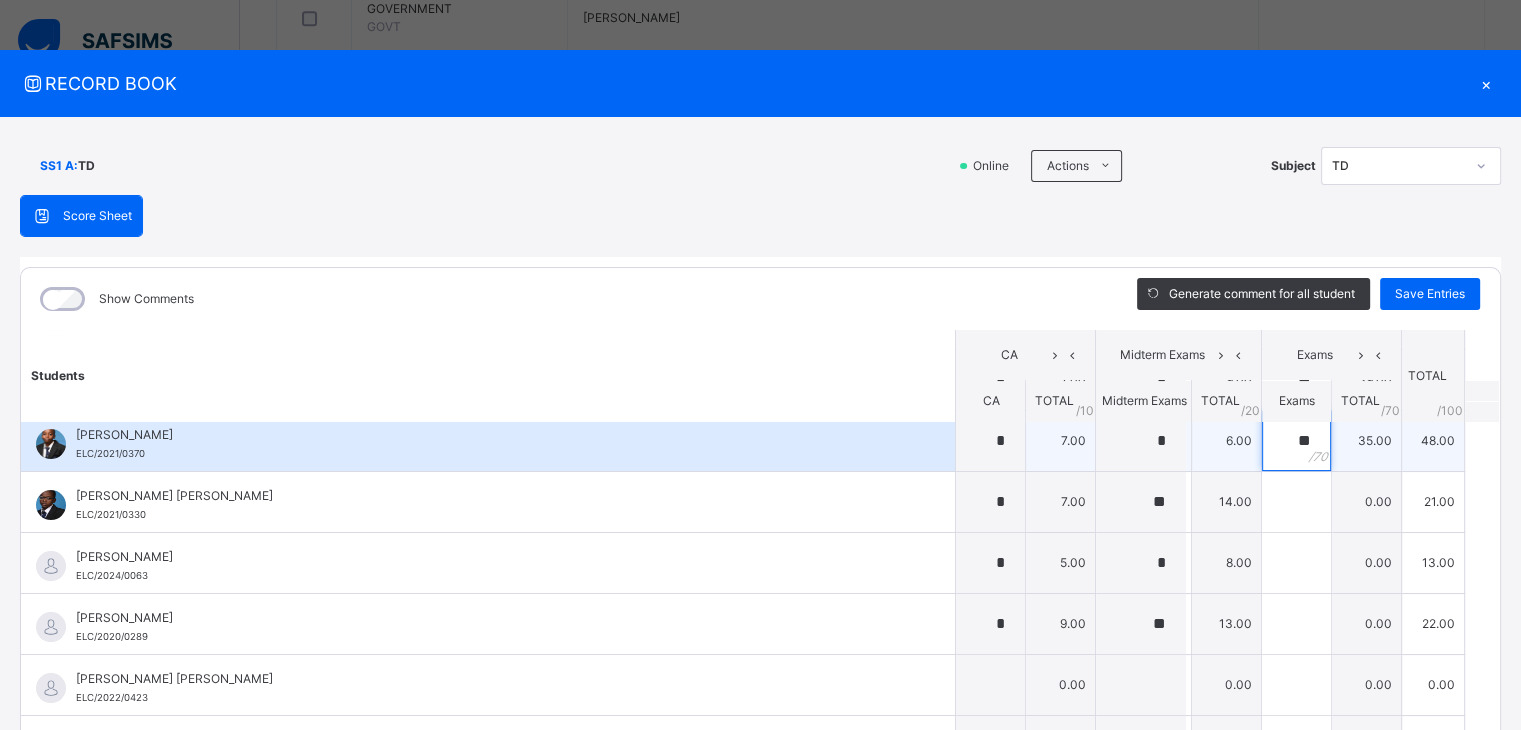 scroll, scrollTop: 444, scrollLeft: 0, axis: vertical 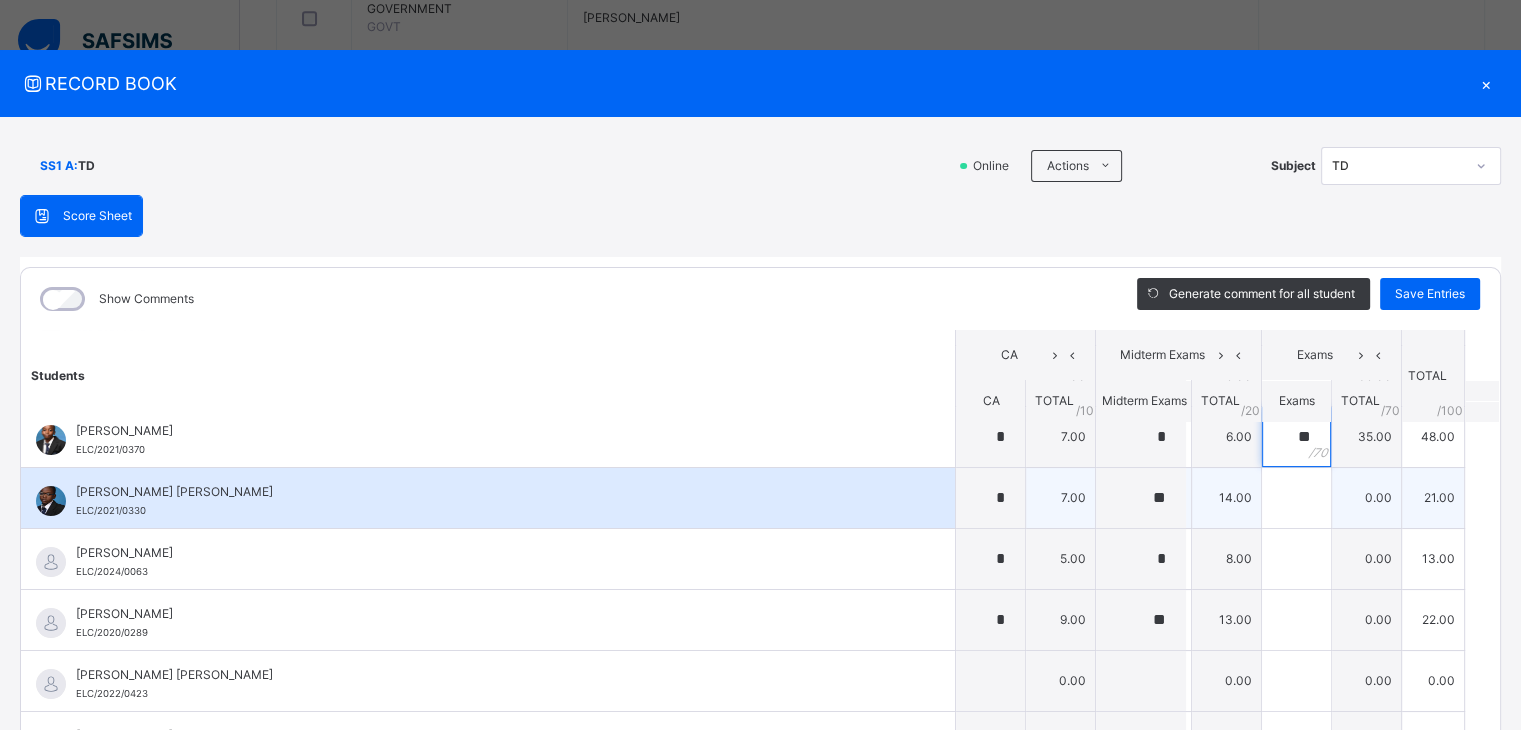 type on "**" 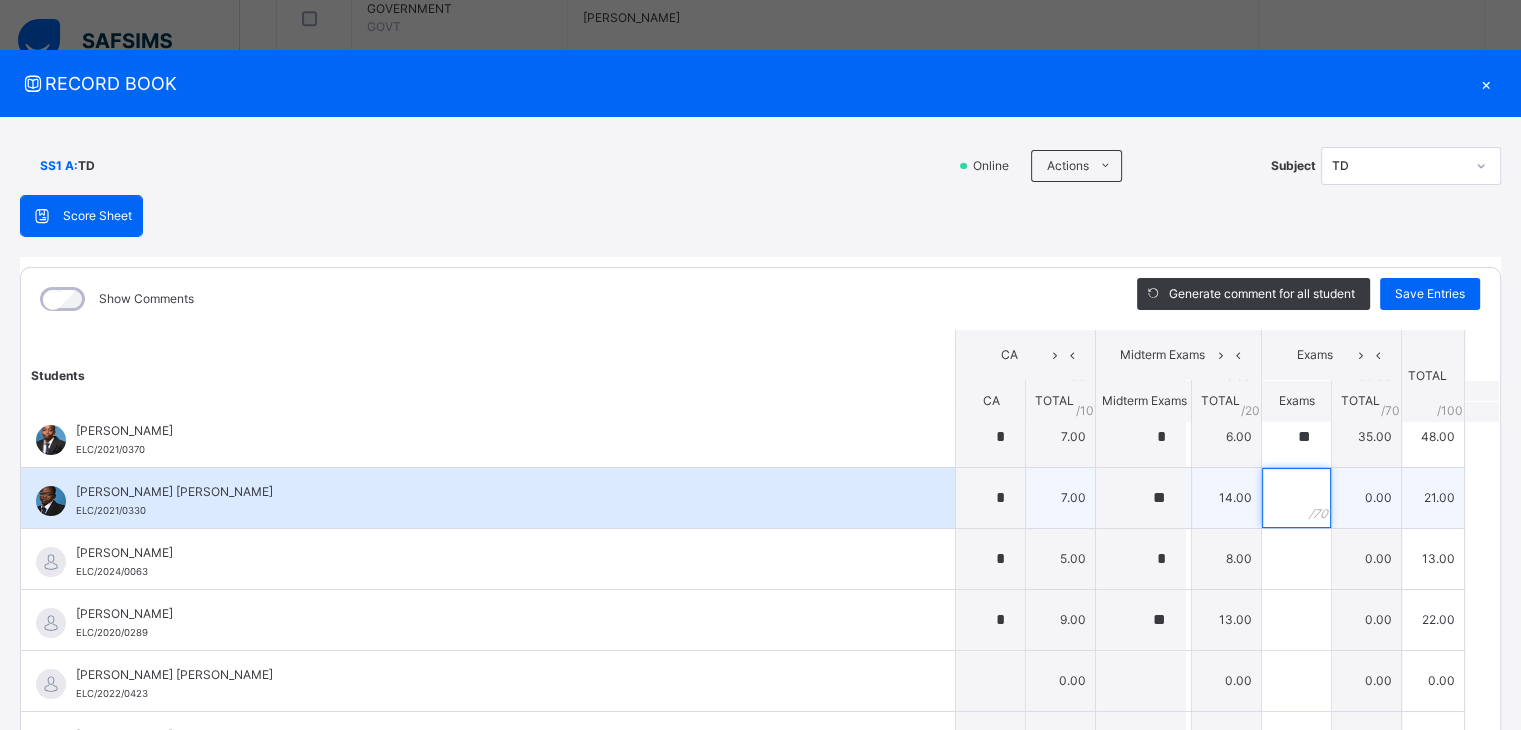 click at bounding box center (1296, 498) 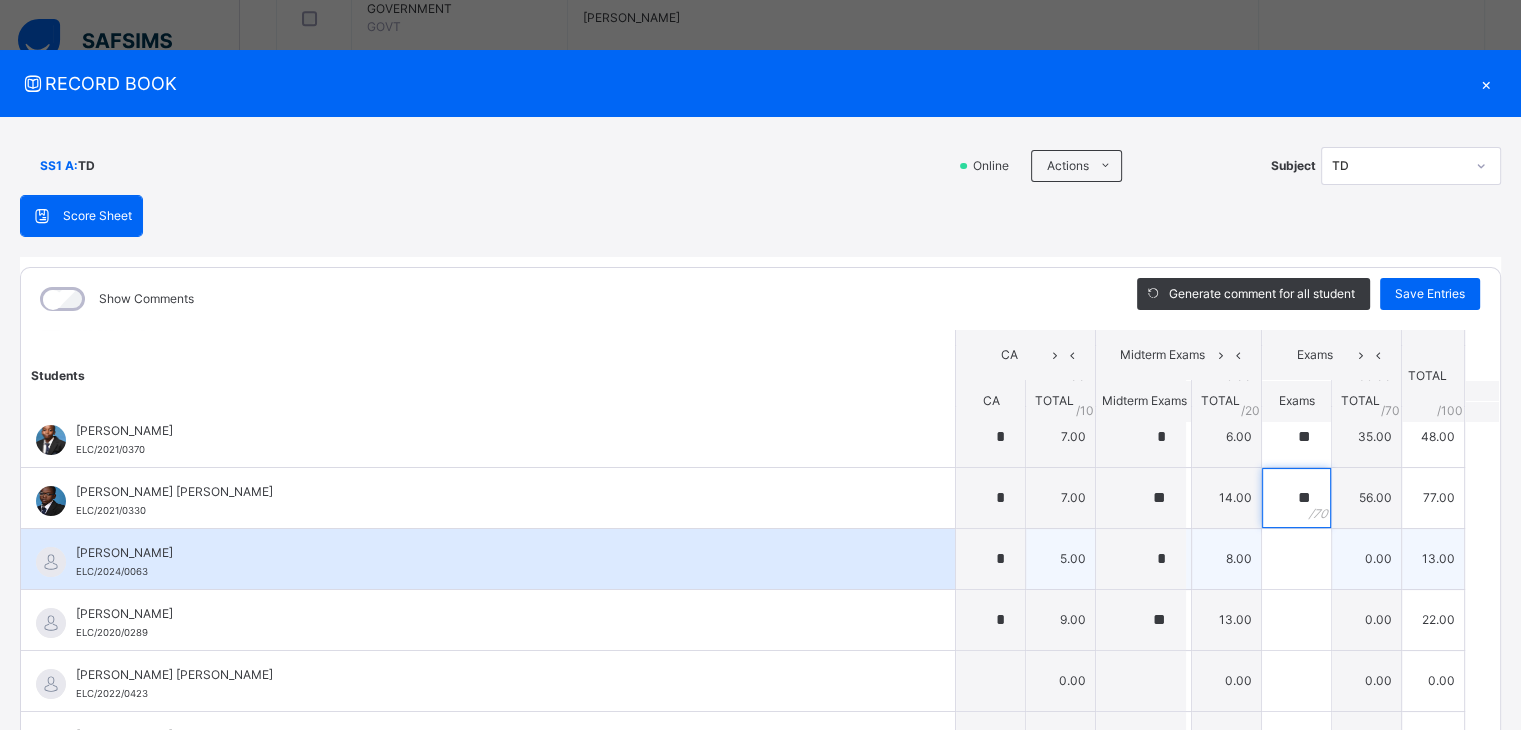 type on "**" 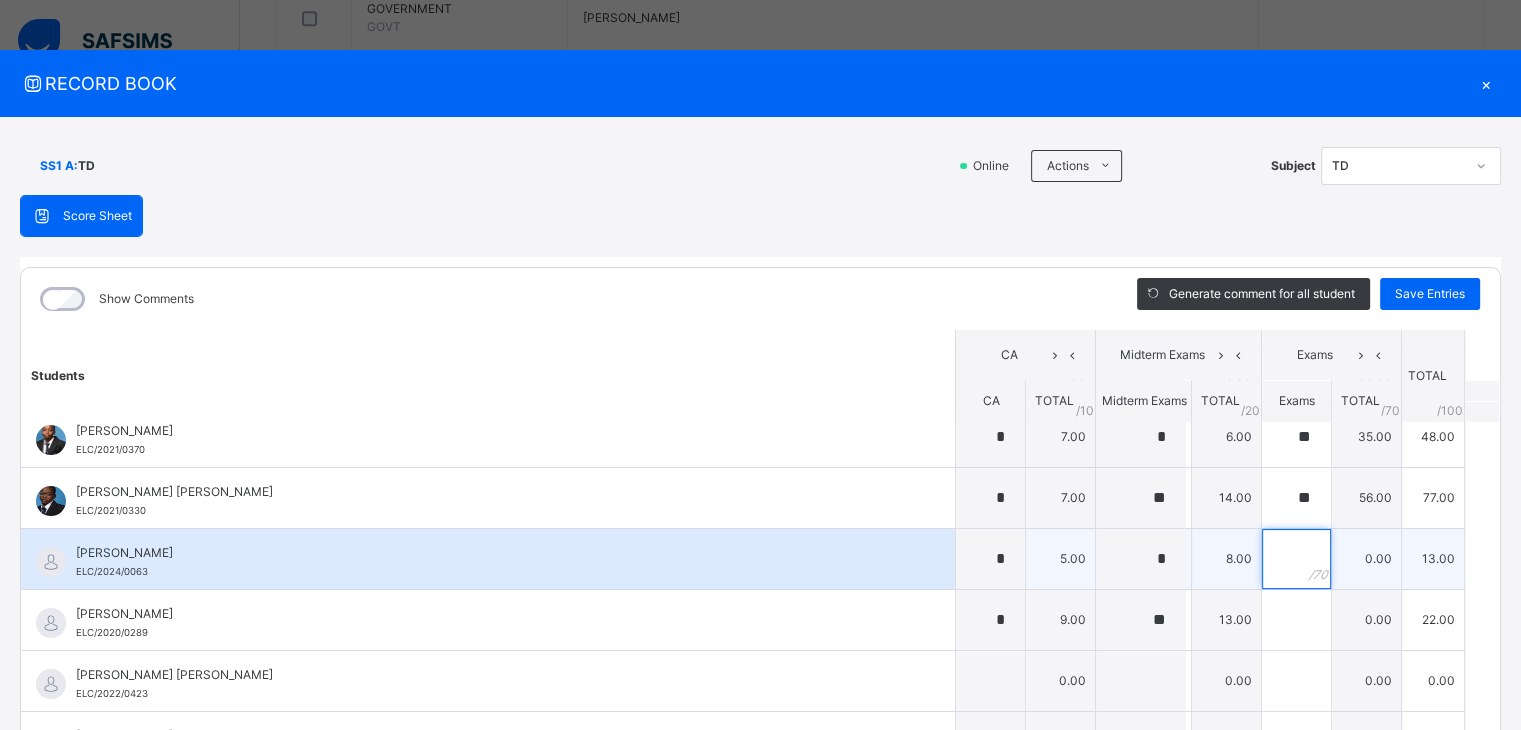 click at bounding box center [1296, 559] 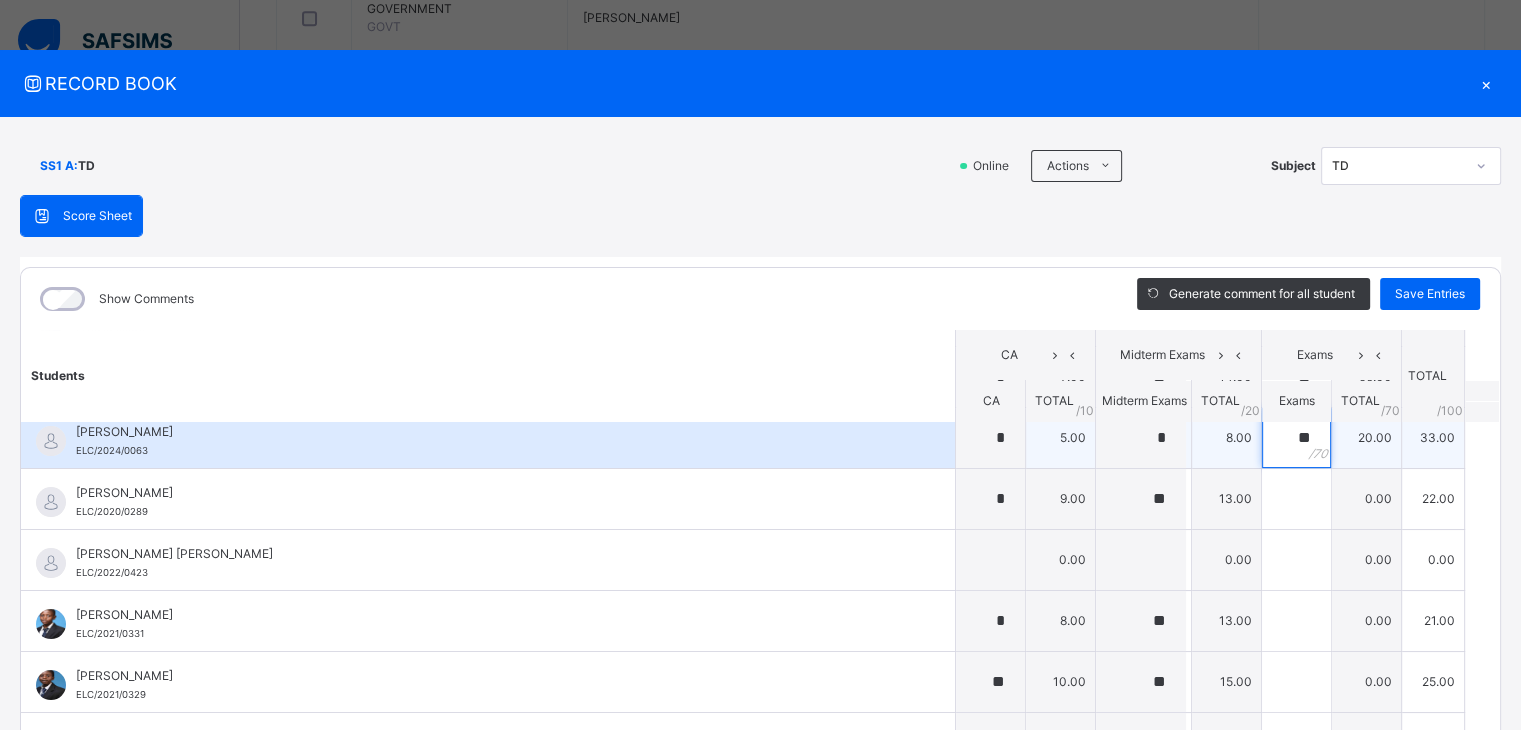 scroll, scrollTop: 567, scrollLeft: 0, axis: vertical 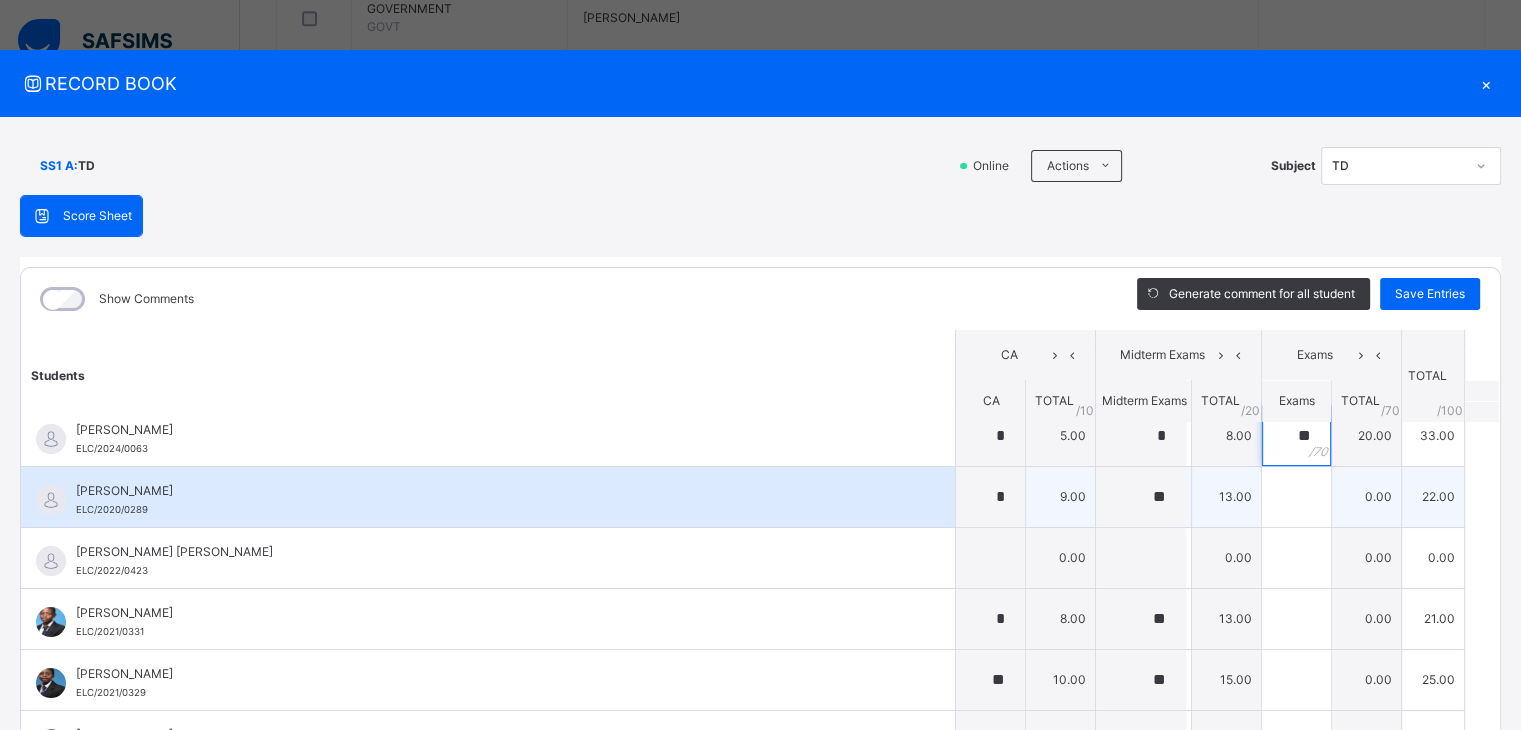 type on "**" 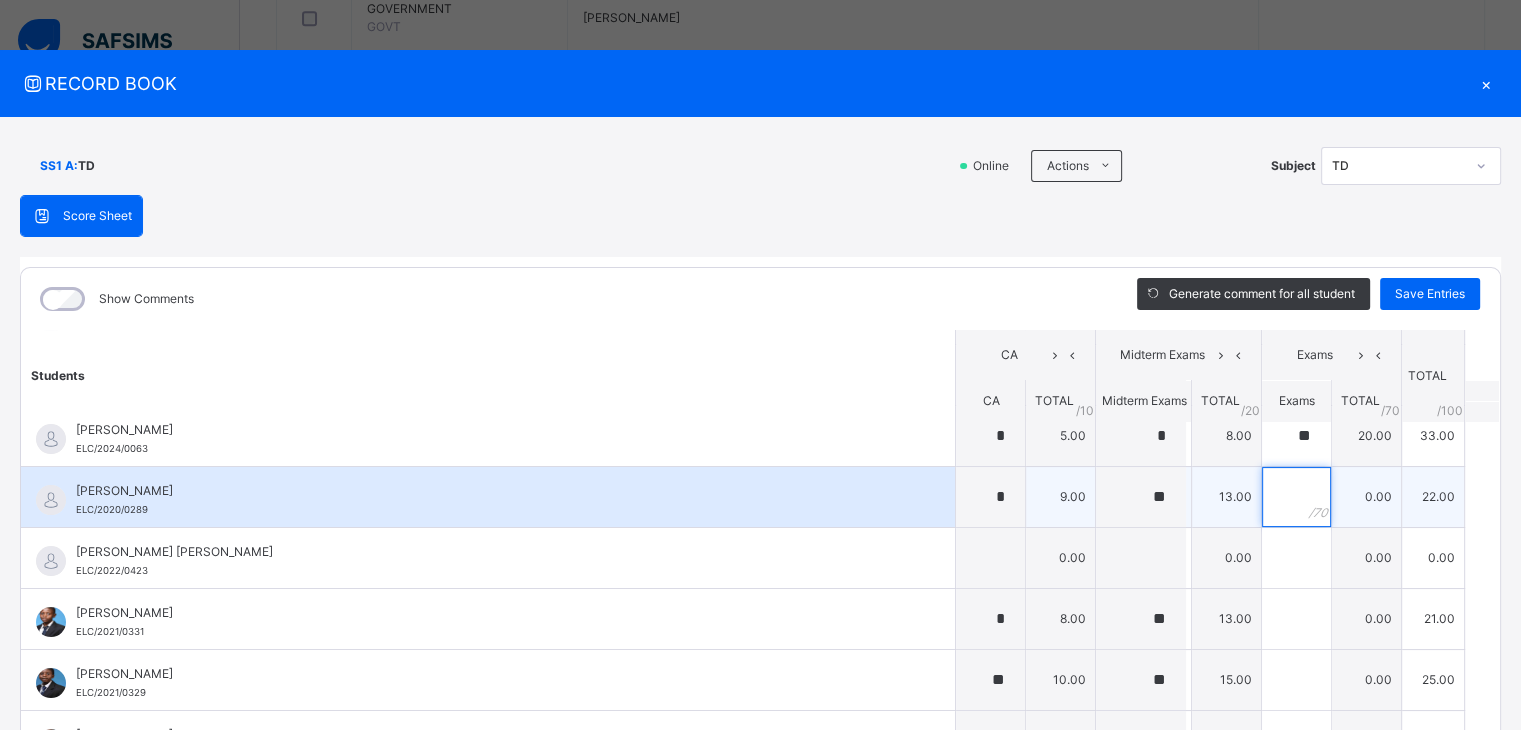 click at bounding box center [1296, 497] 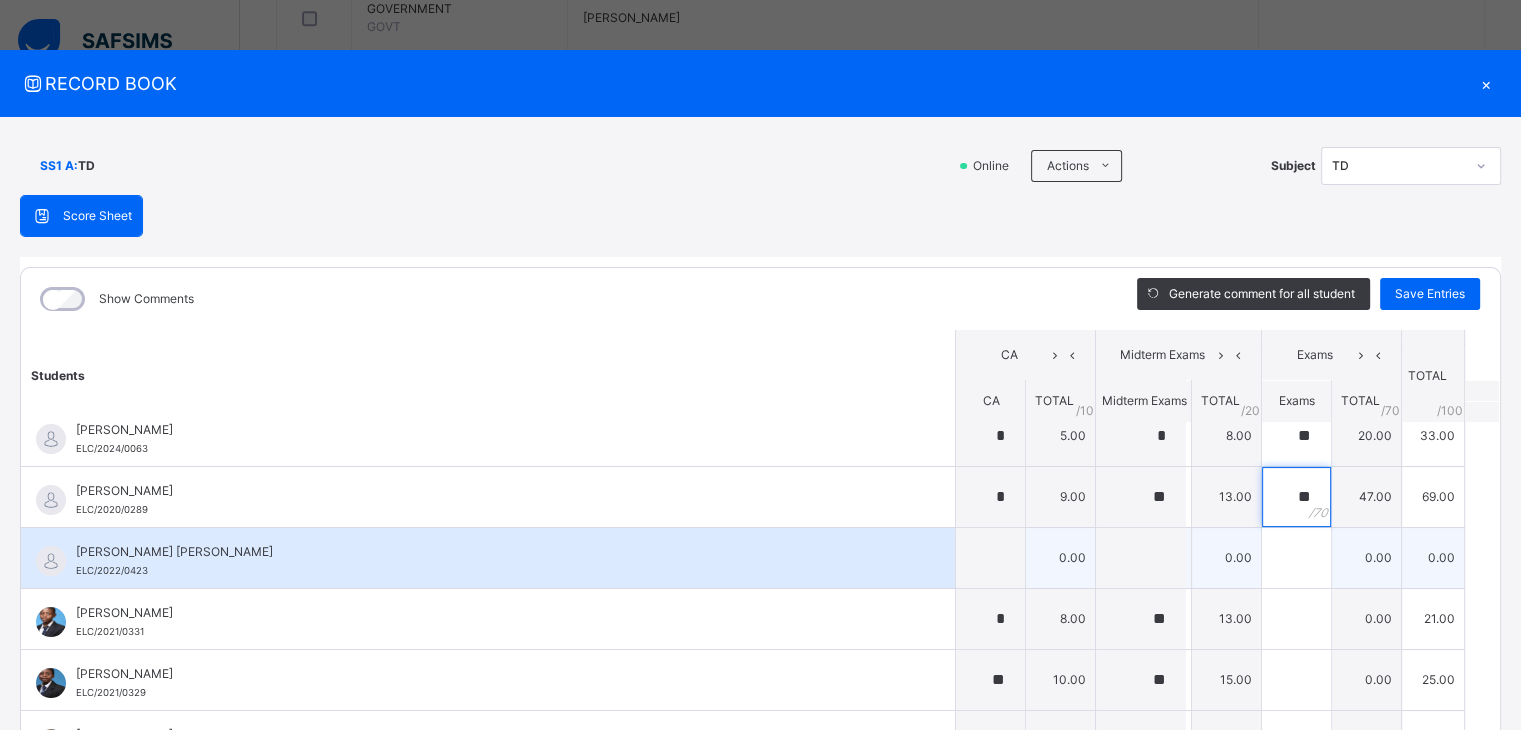 type on "**" 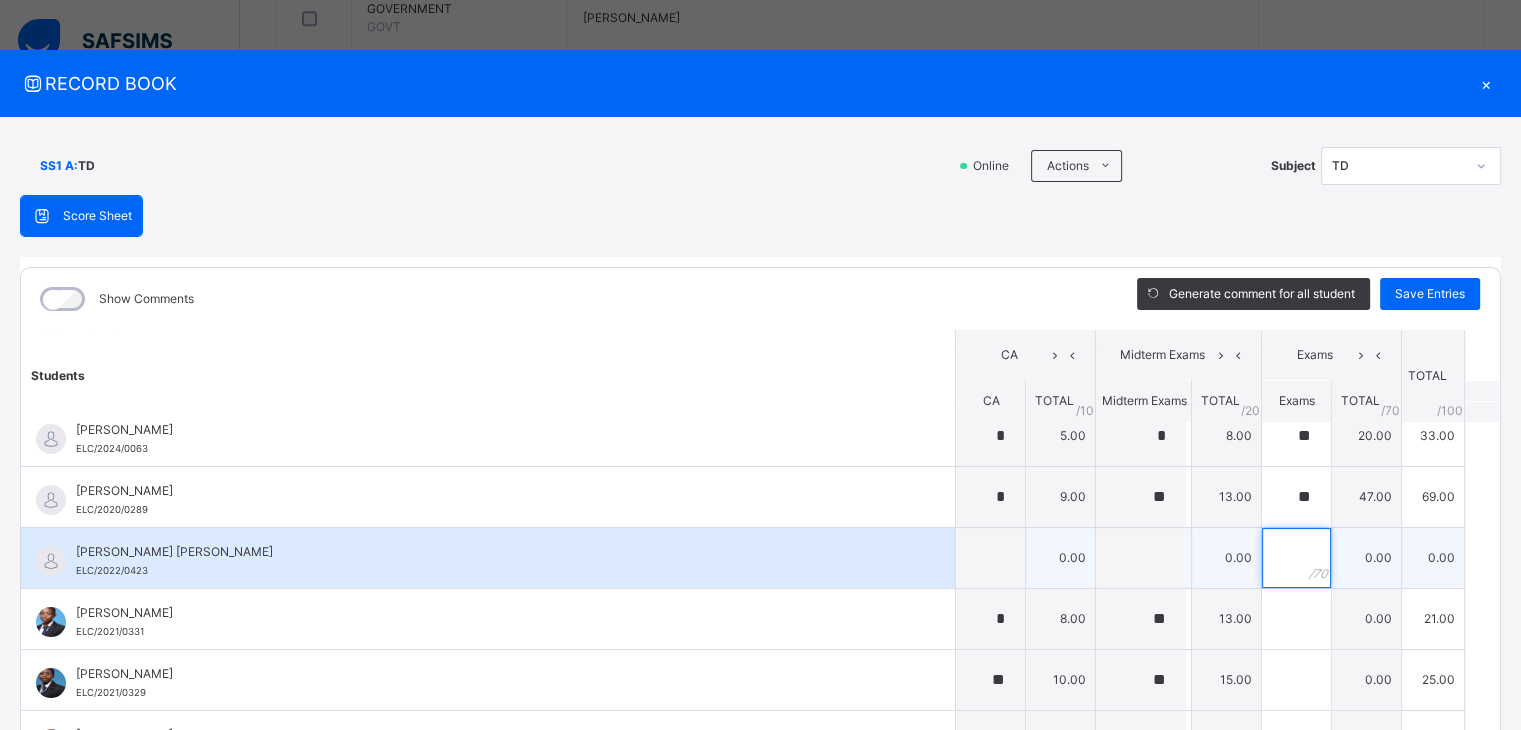 click at bounding box center (1296, 558) 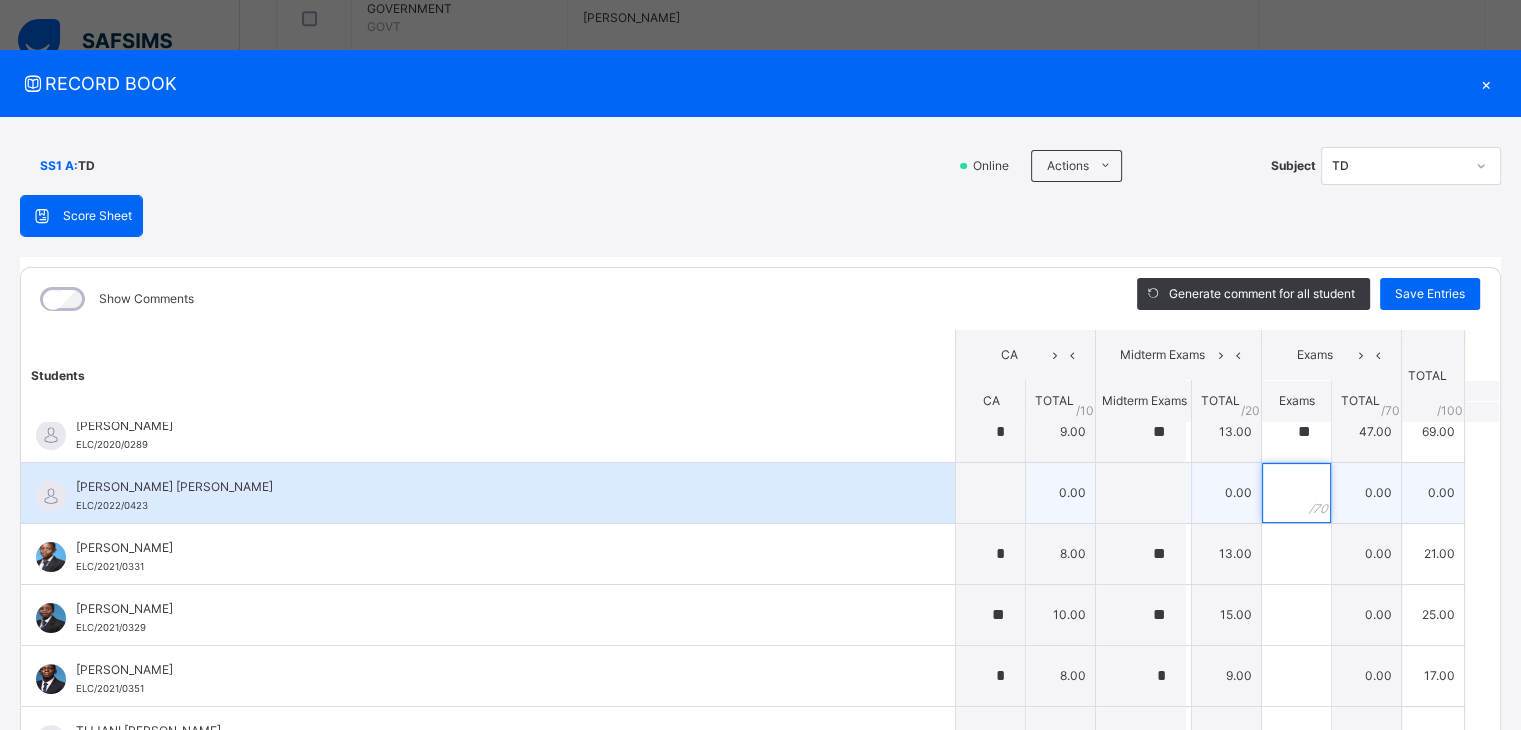 scroll, scrollTop: 687, scrollLeft: 0, axis: vertical 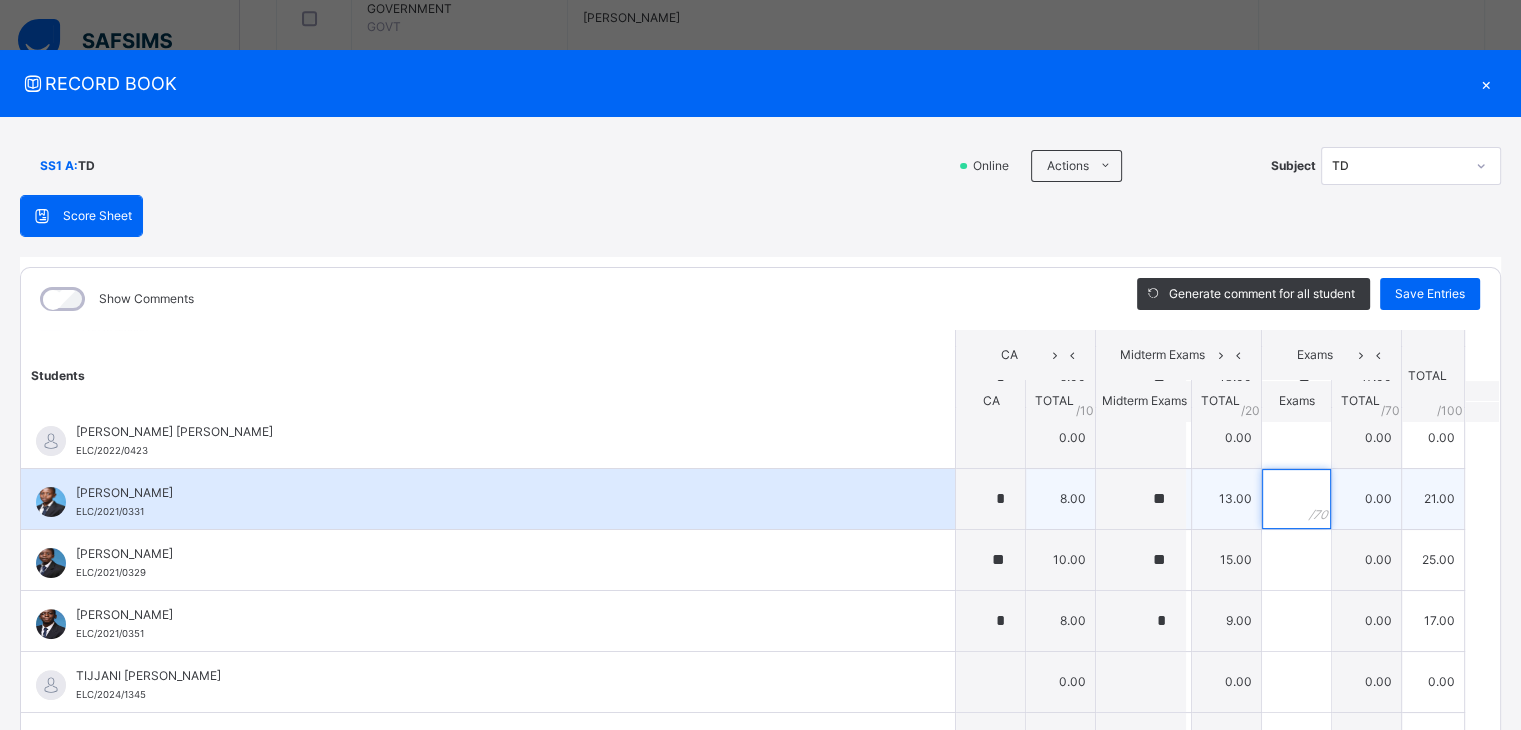click at bounding box center [1296, 499] 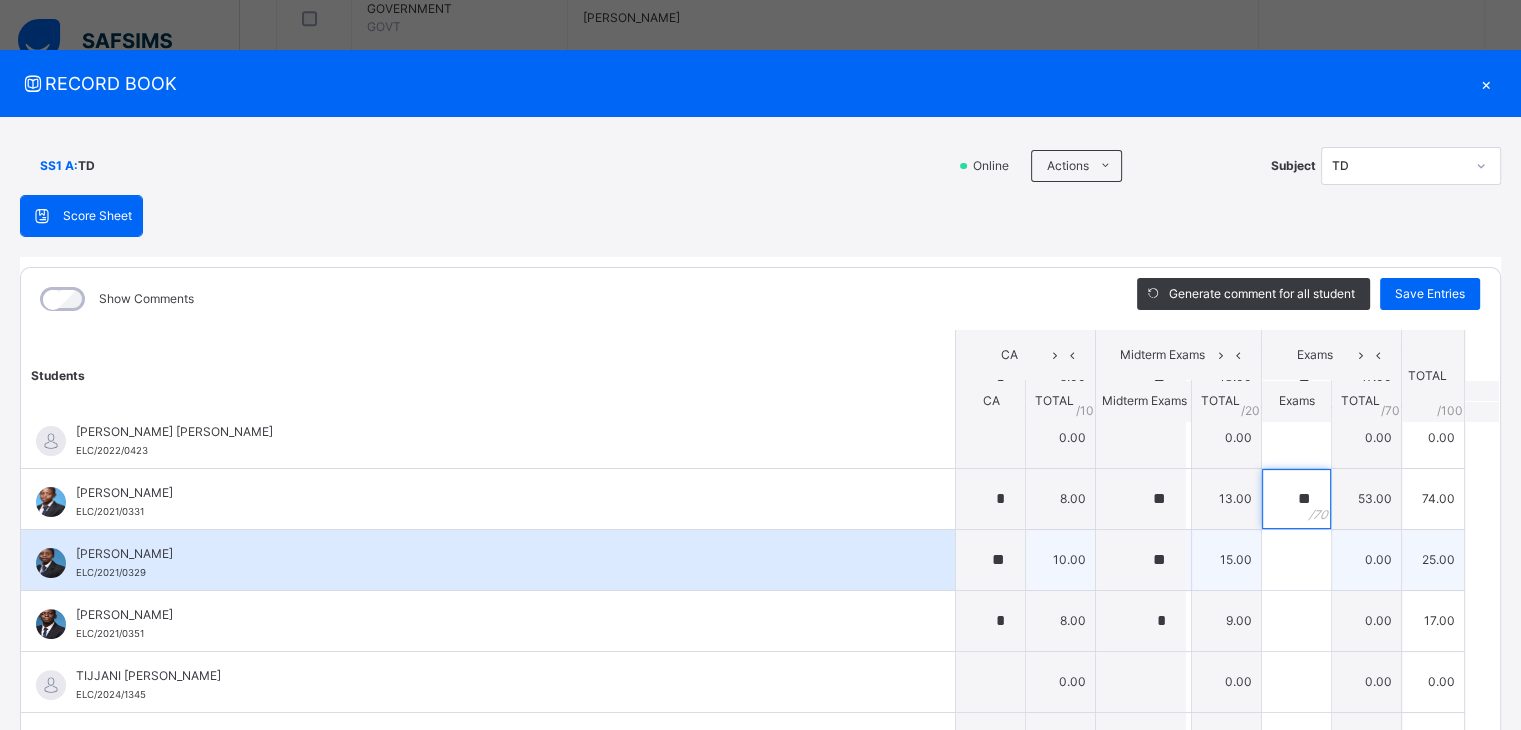 type on "**" 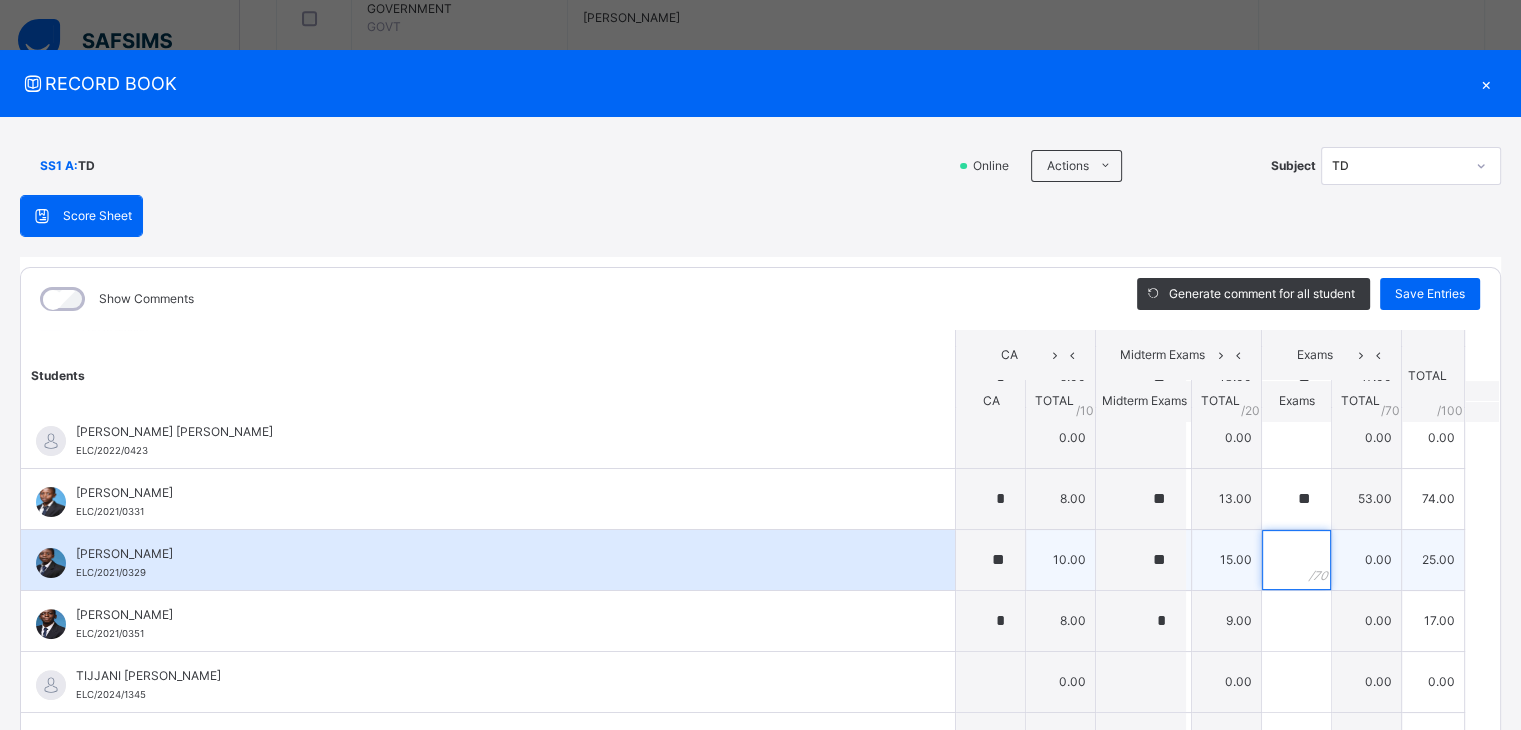 click at bounding box center [1296, 560] 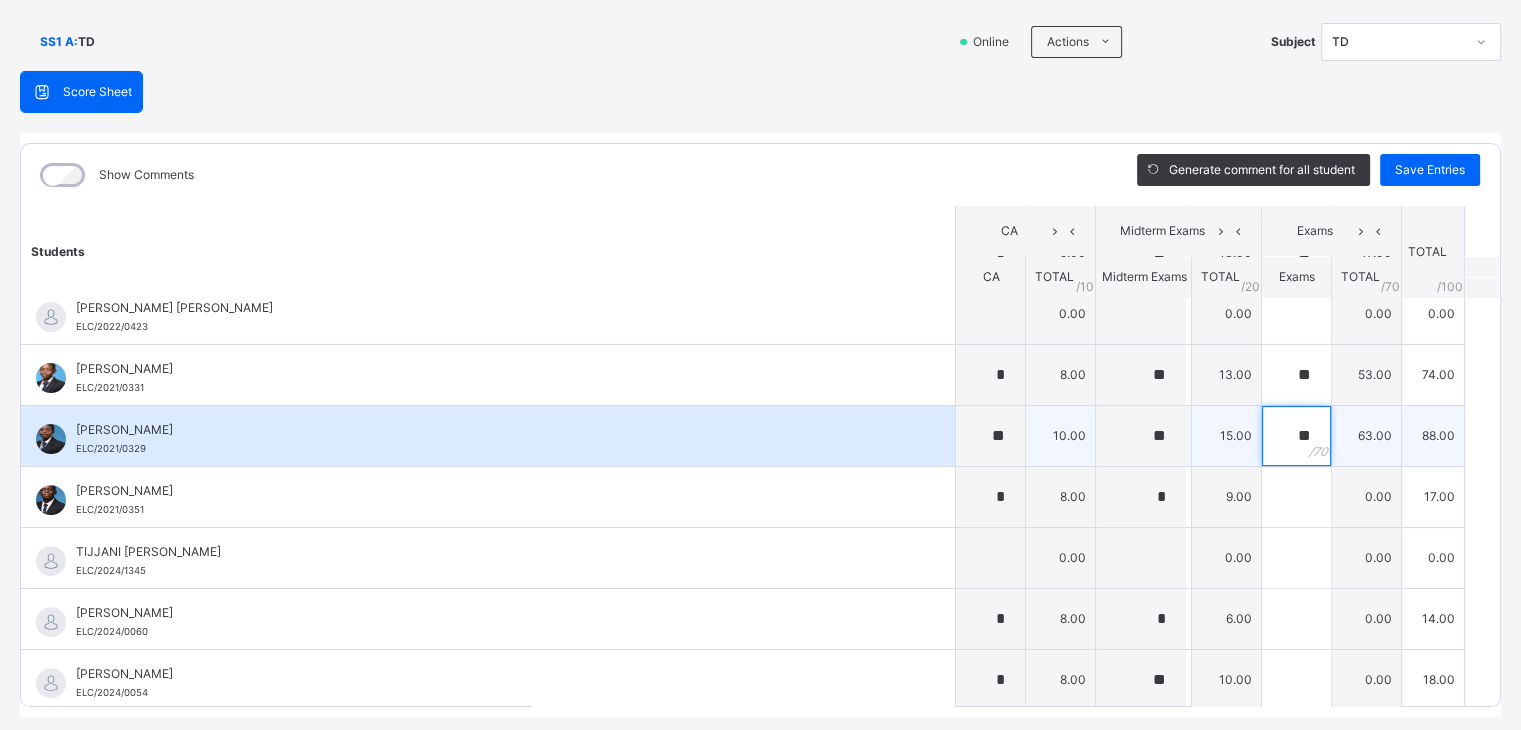 scroll, scrollTop: 127, scrollLeft: 0, axis: vertical 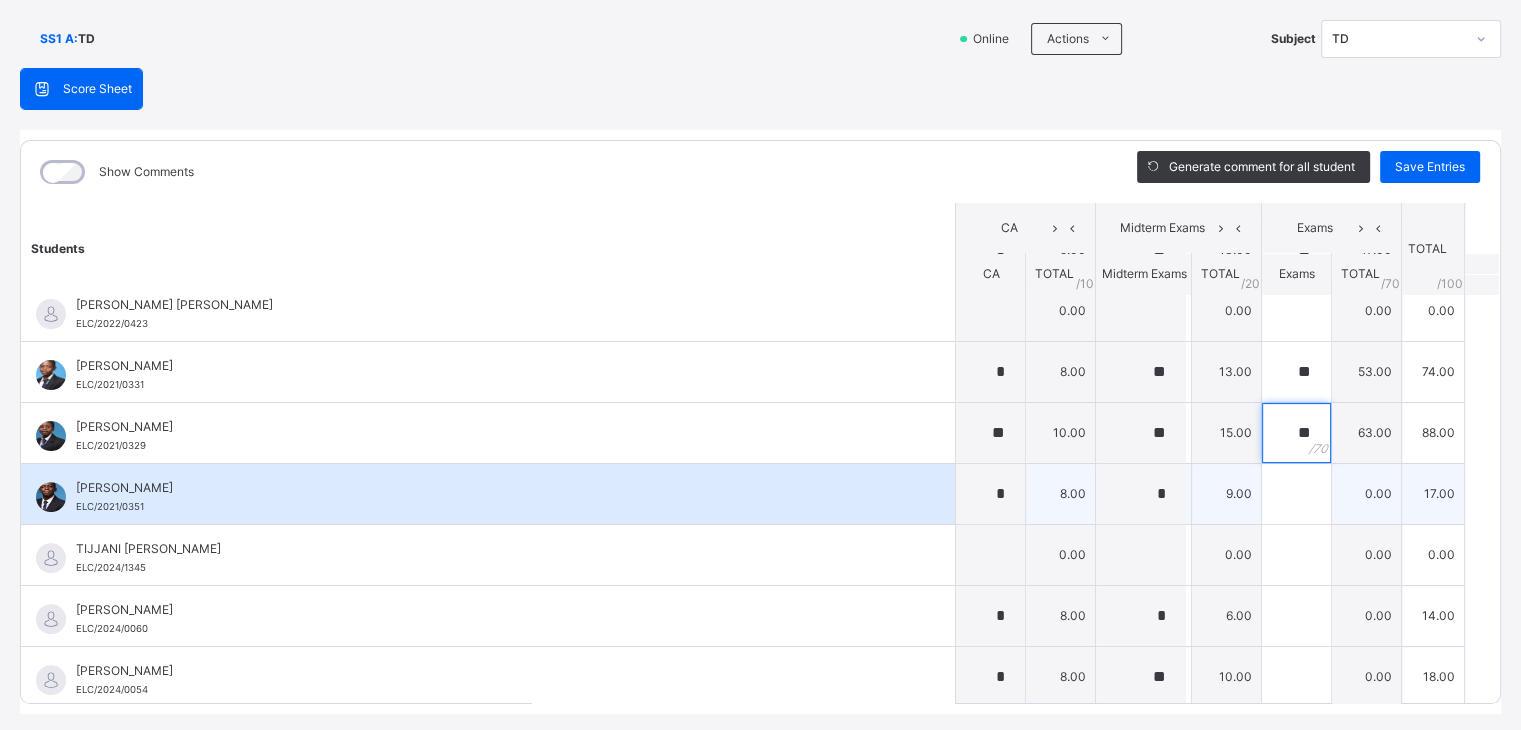 type on "**" 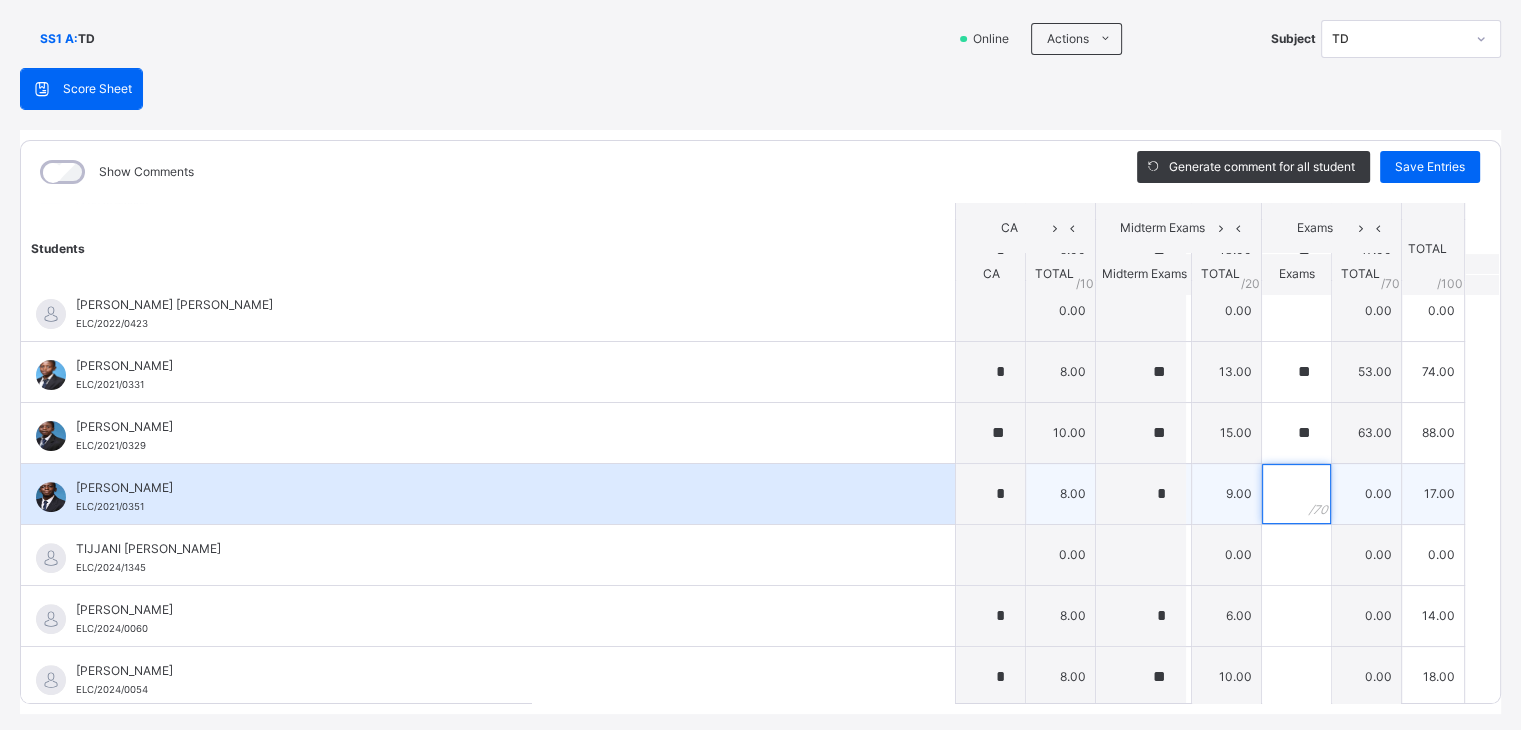 click at bounding box center [1296, 494] 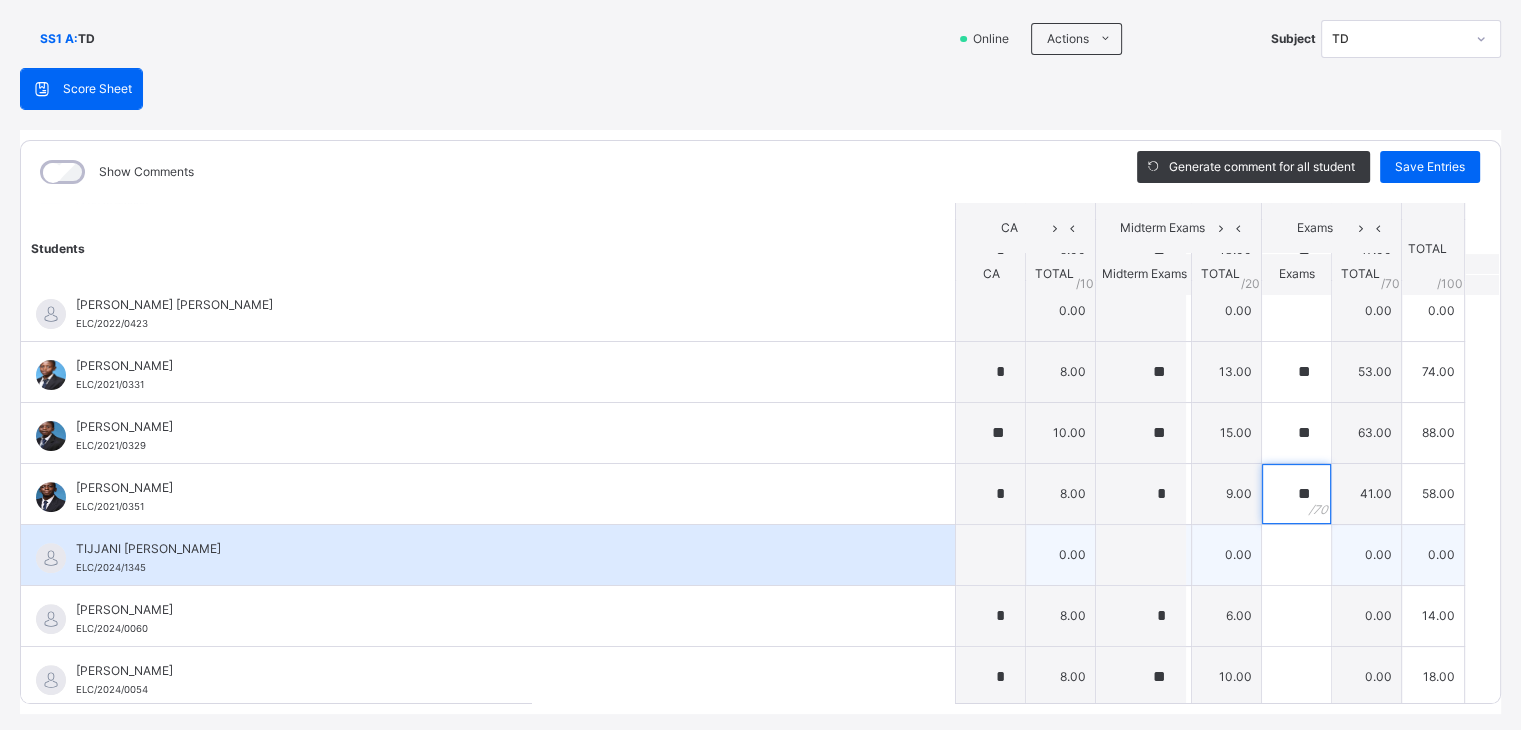 type on "**" 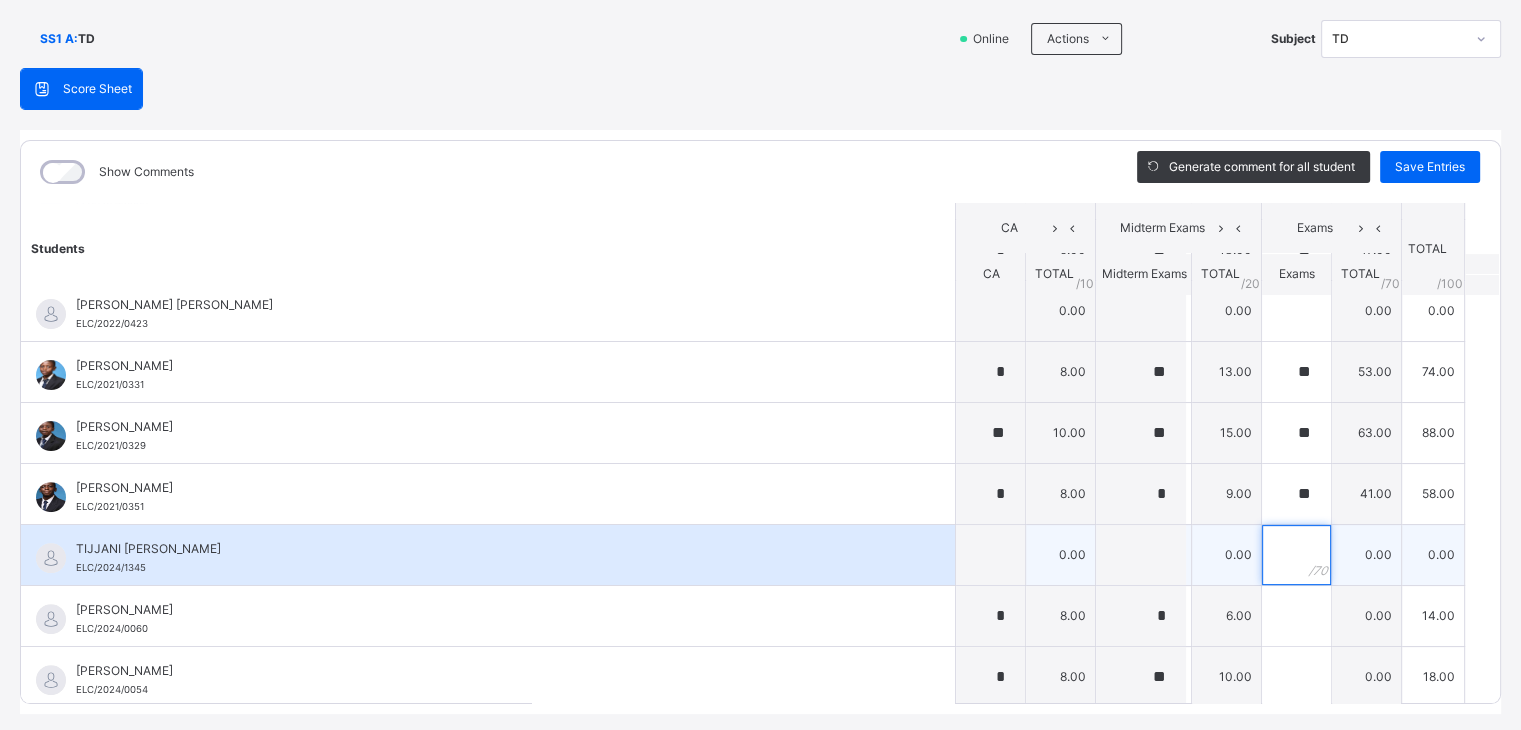 click at bounding box center (1296, 555) 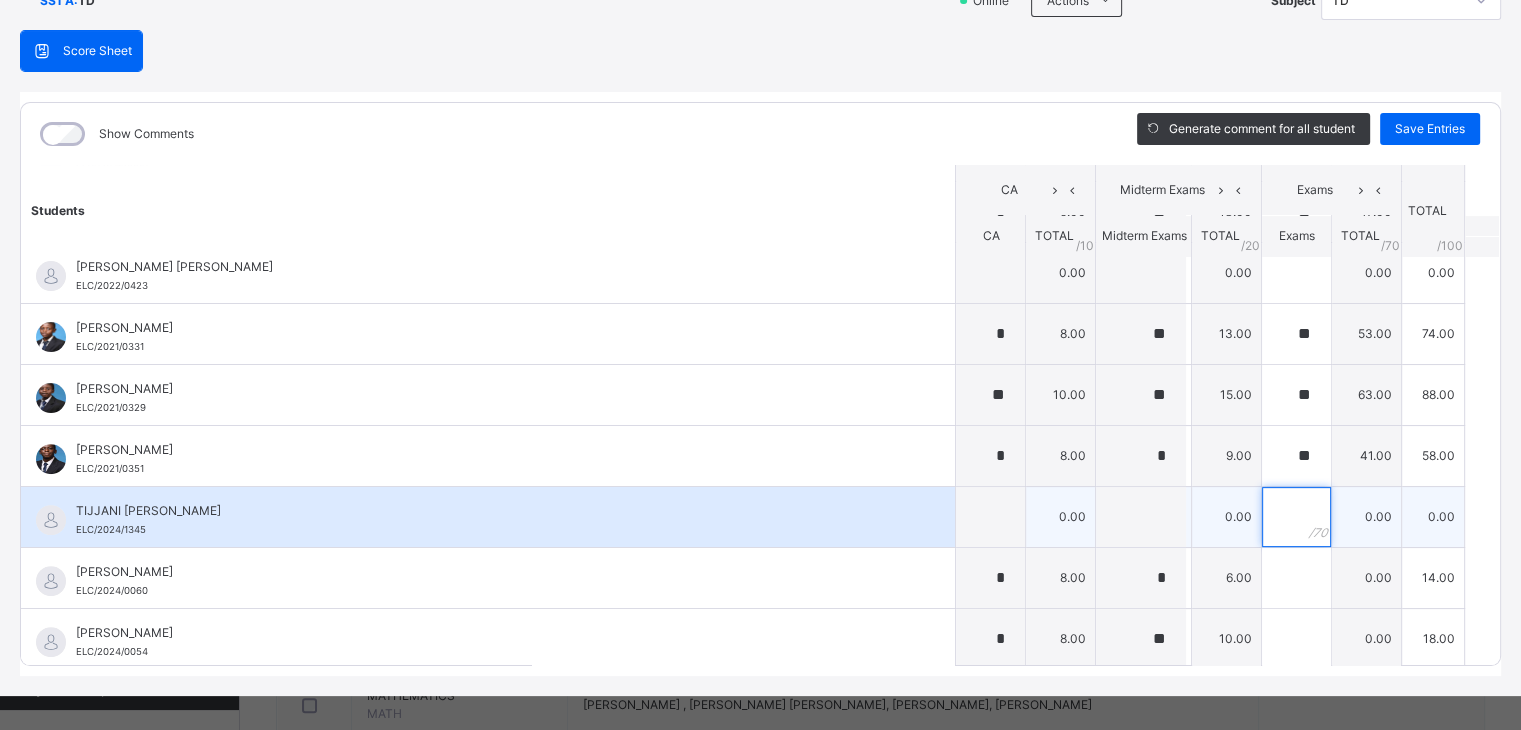scroll, scrollTop: 180, scrollLeft: 0, axis: vertical 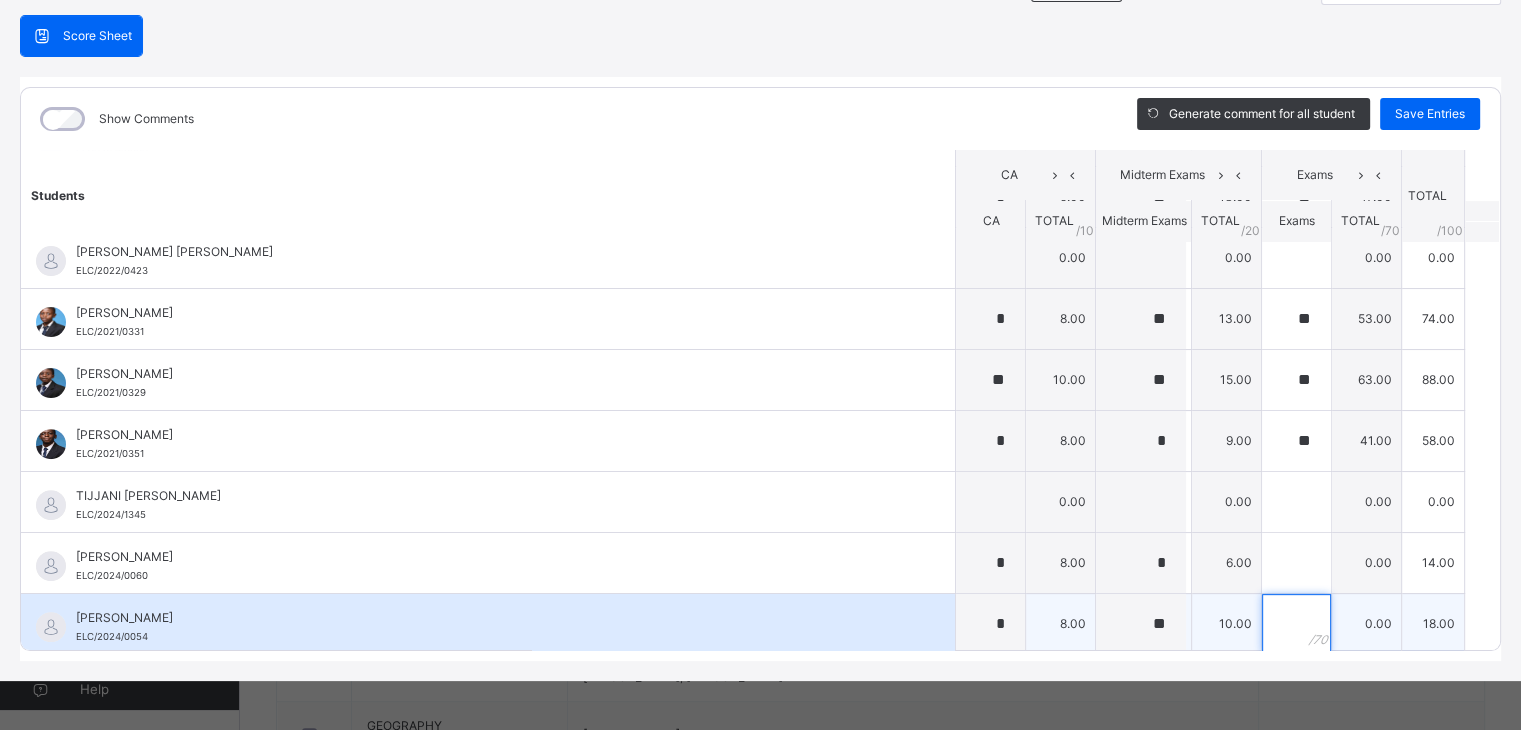 click at bounding box center [1296, 624] 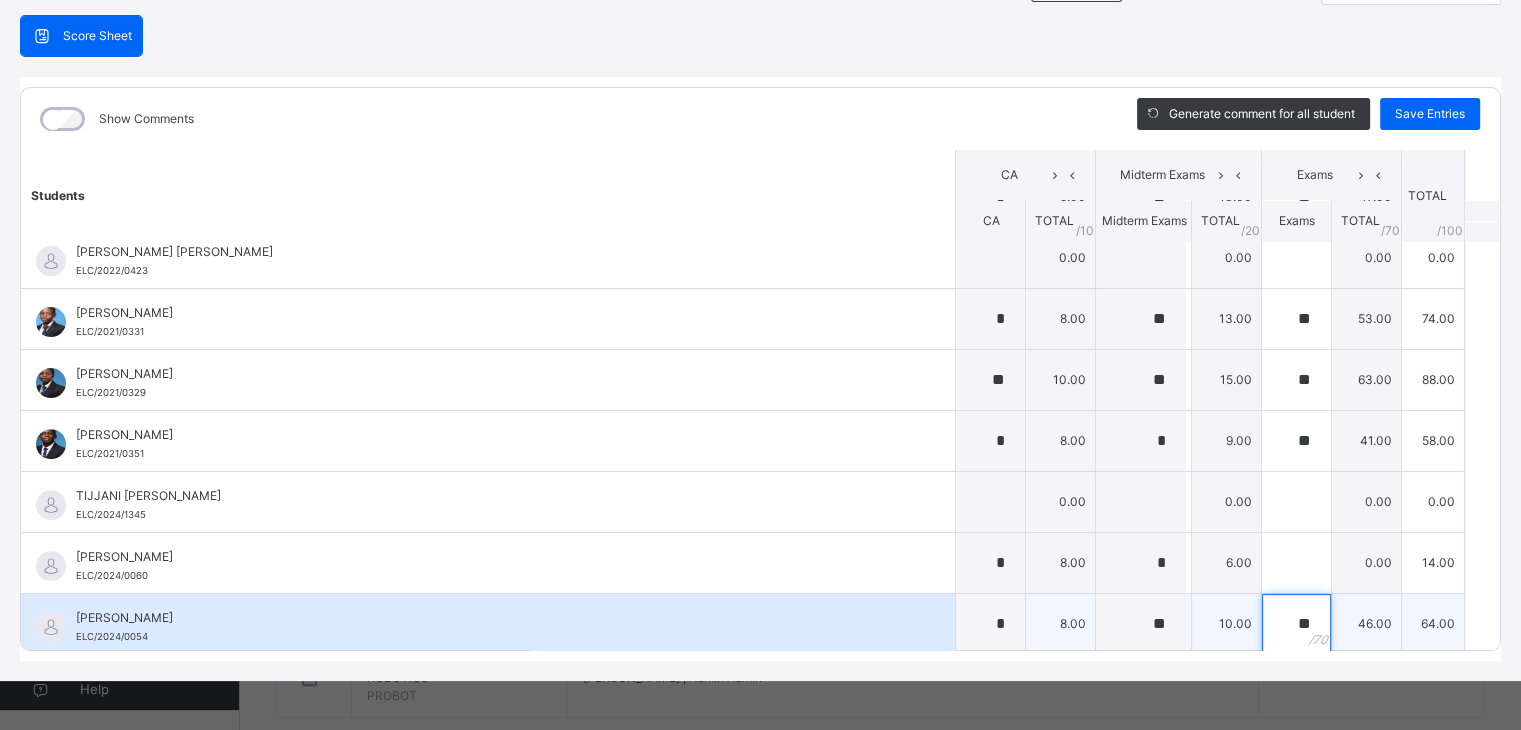 scroll, scrollTop: 1671, scrollLeft: 0, axis: vertical 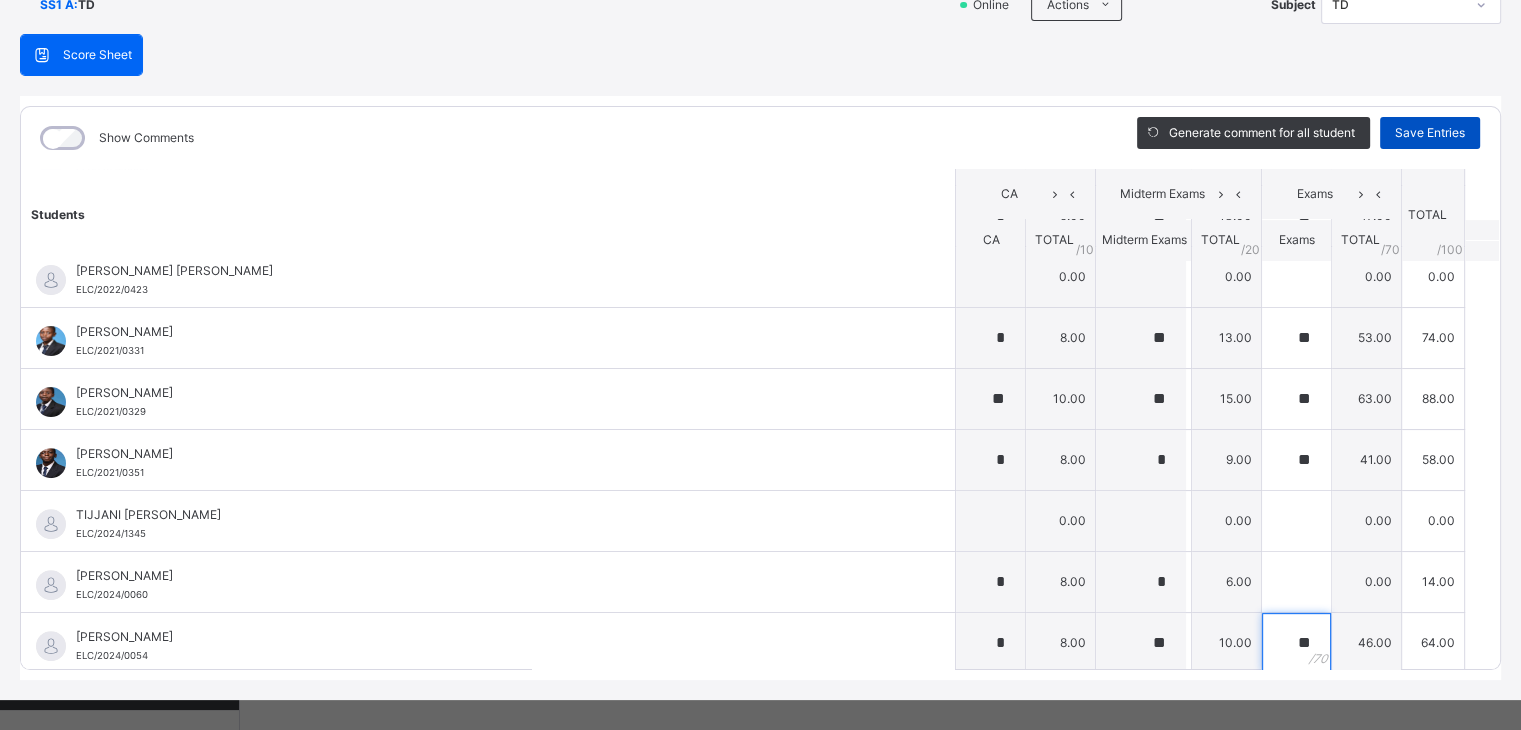 type on "**" 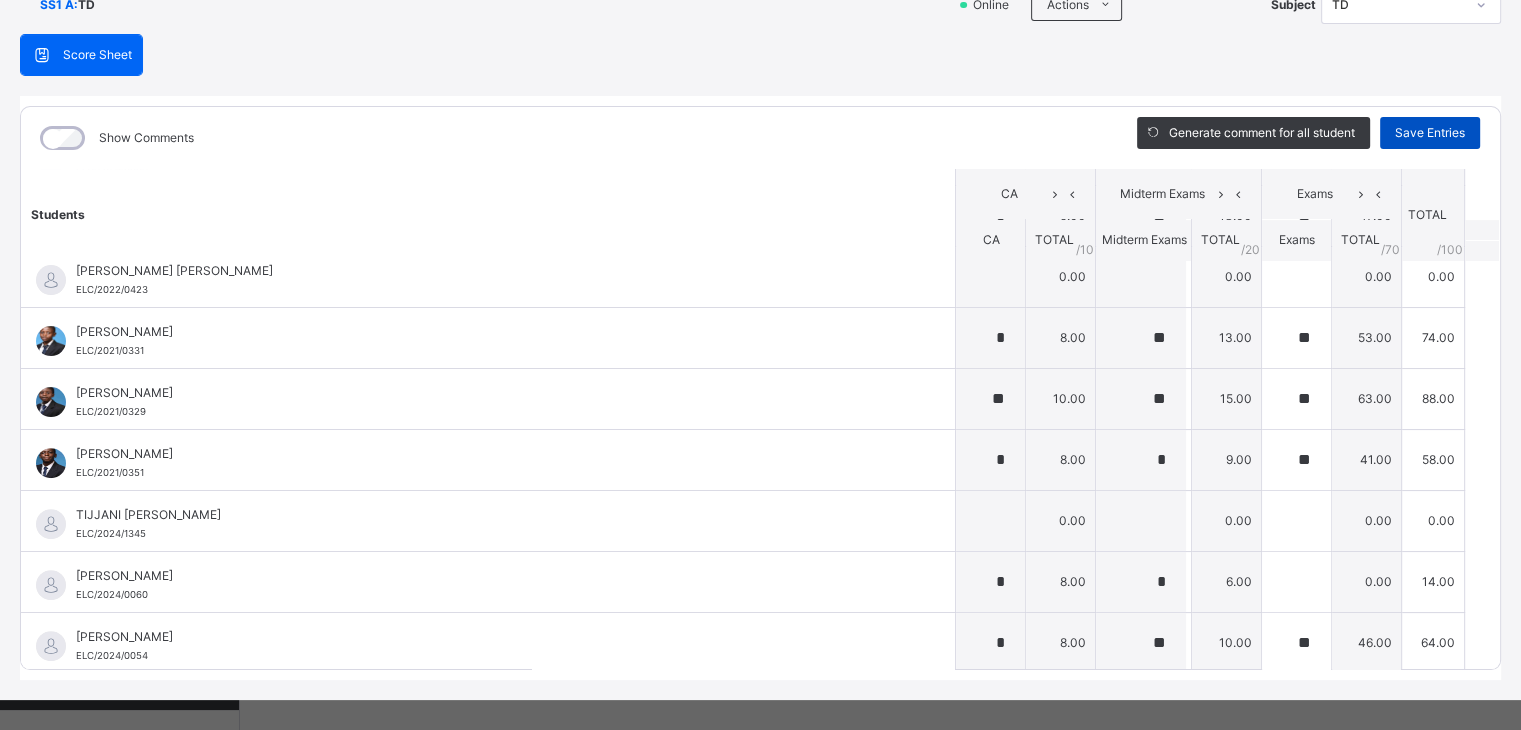 click on "Save Entries" at bounding box center [1430, 133] 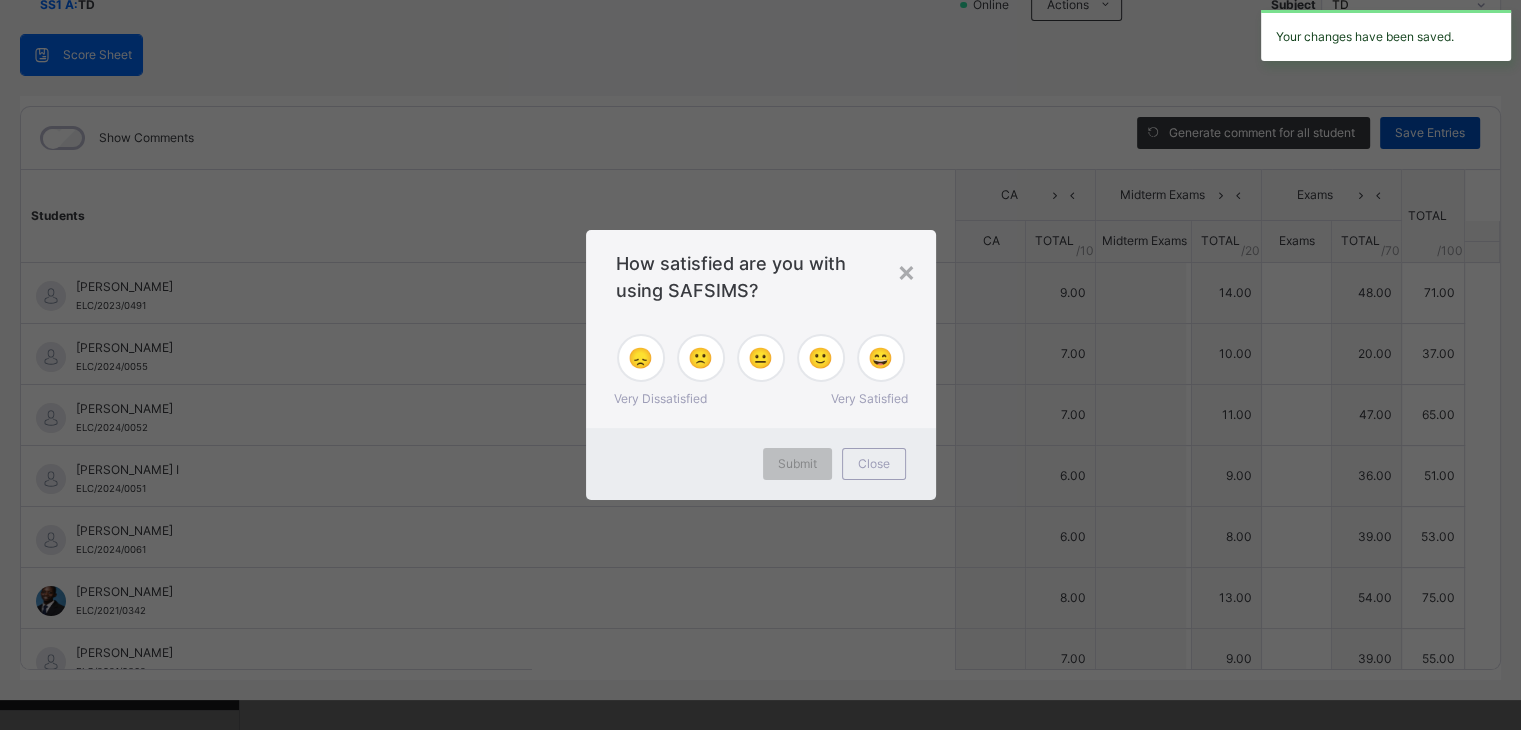 type on "*" 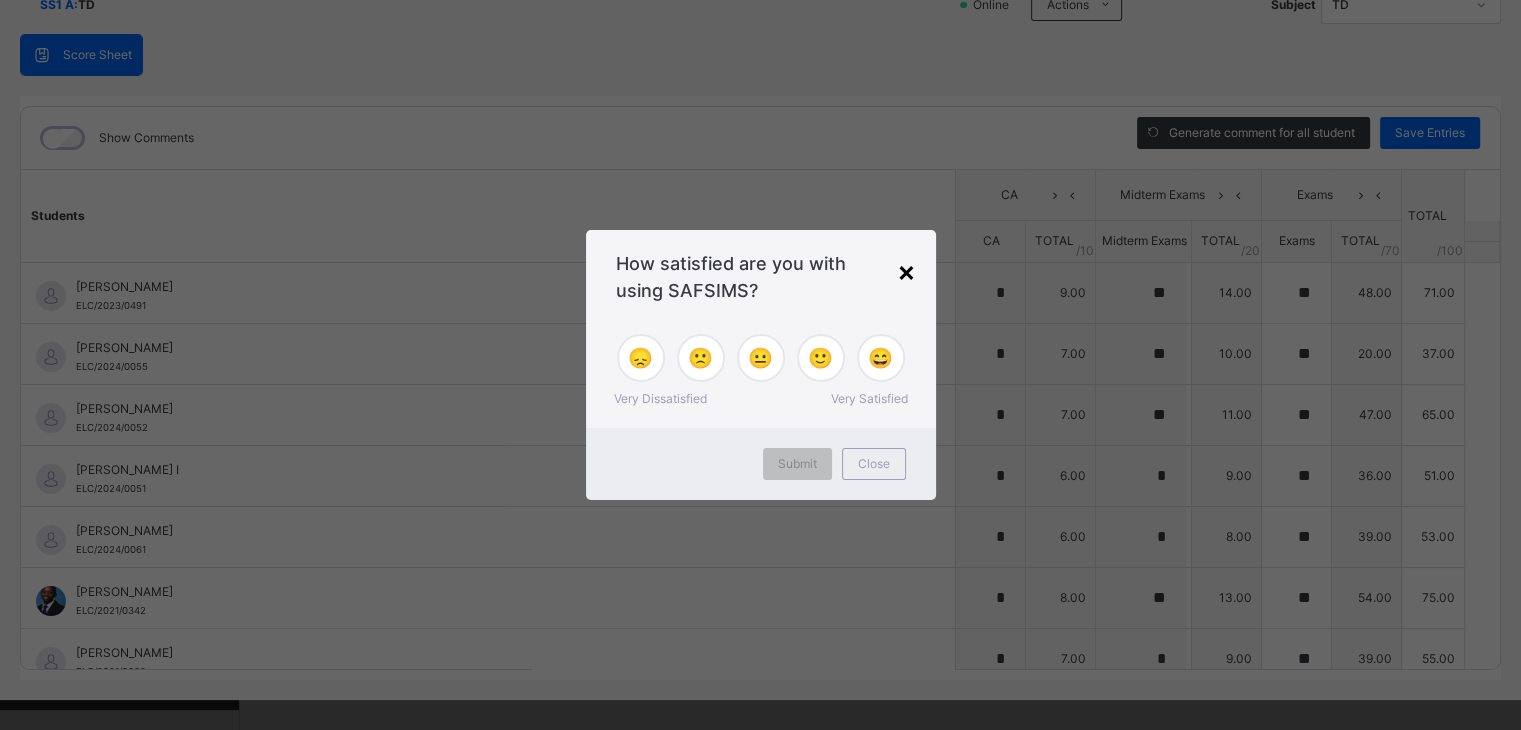 click on "×" at bounding box center [906, 271] 